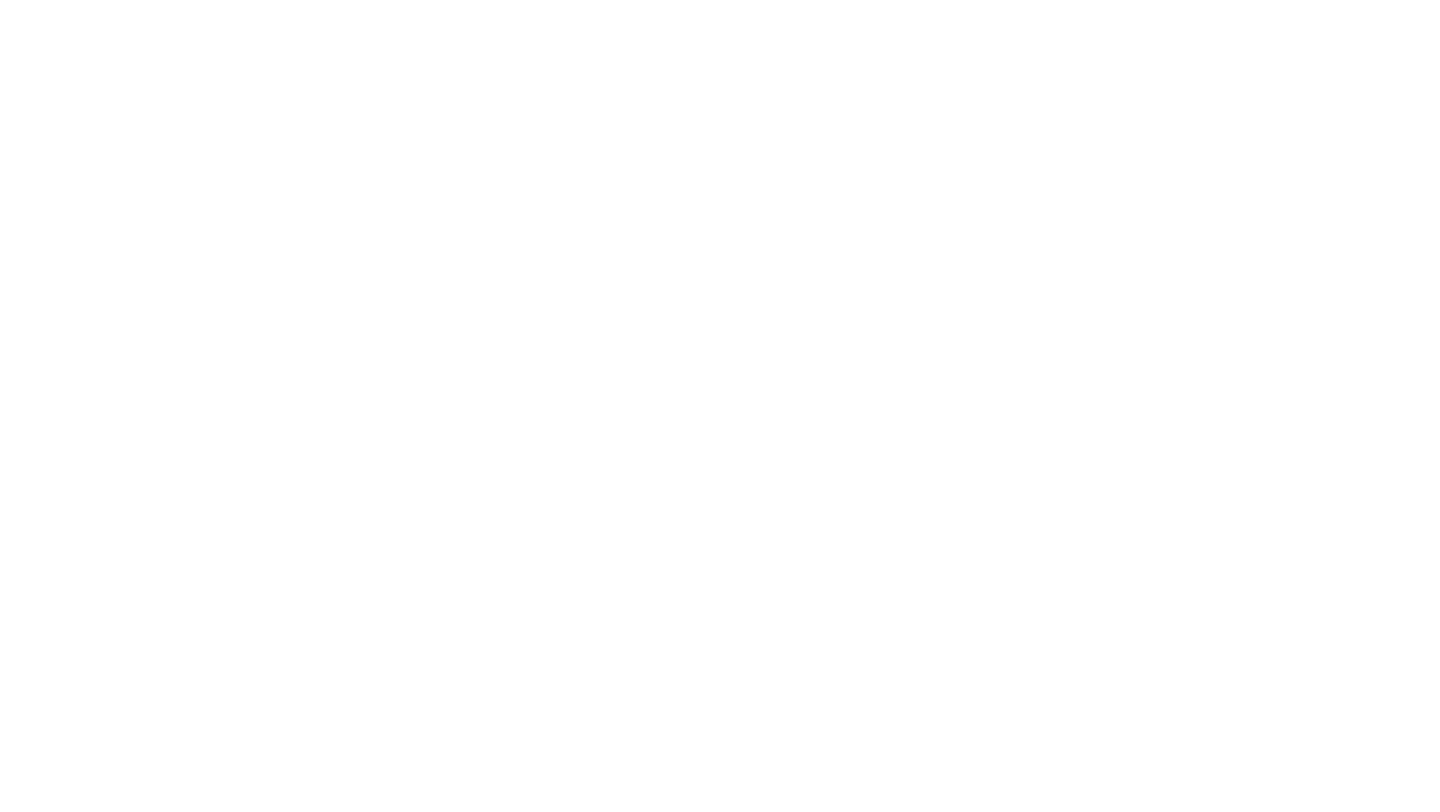 scroll, scrollTop: 0, scrollLeft: 0, axis: both 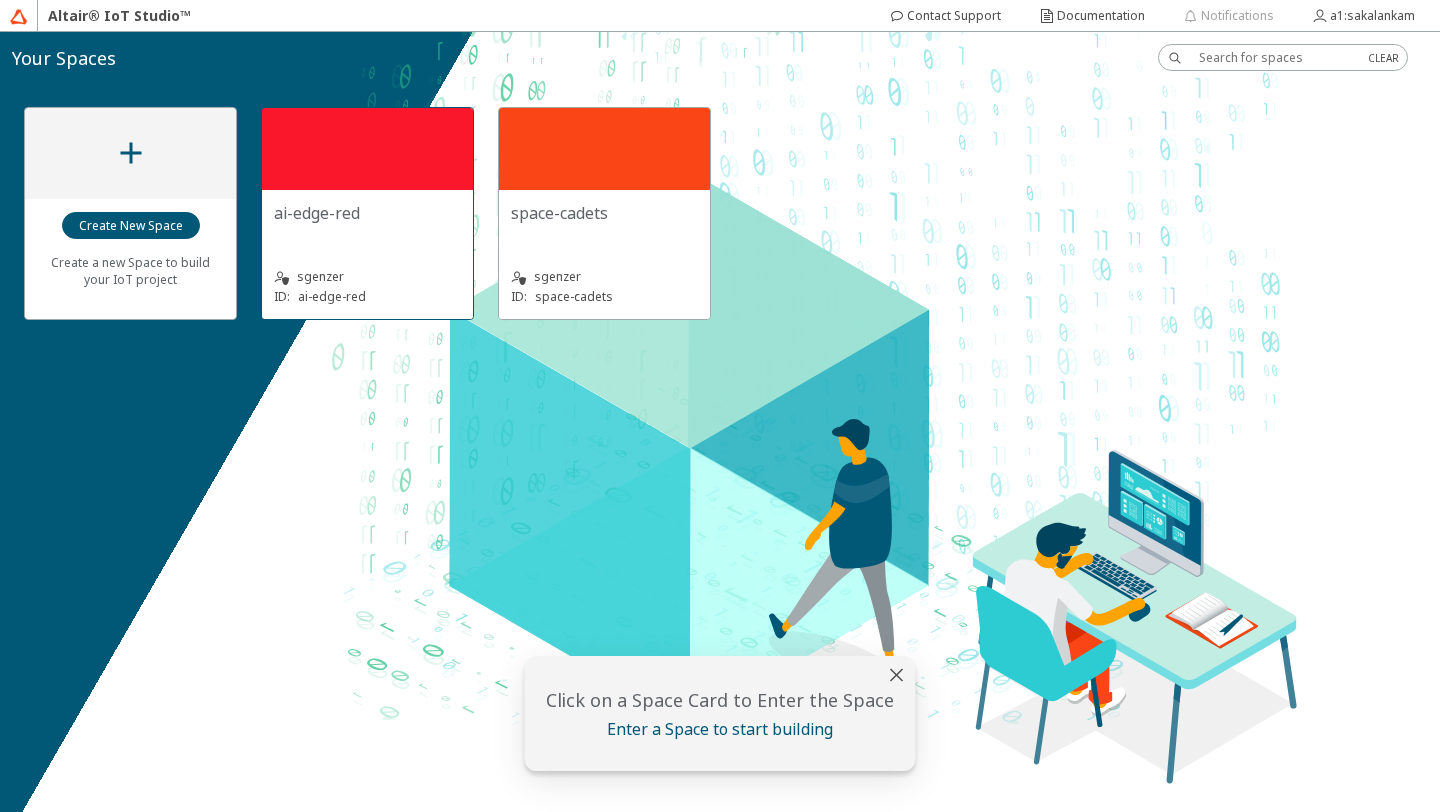click at bounding box center (367, 149) 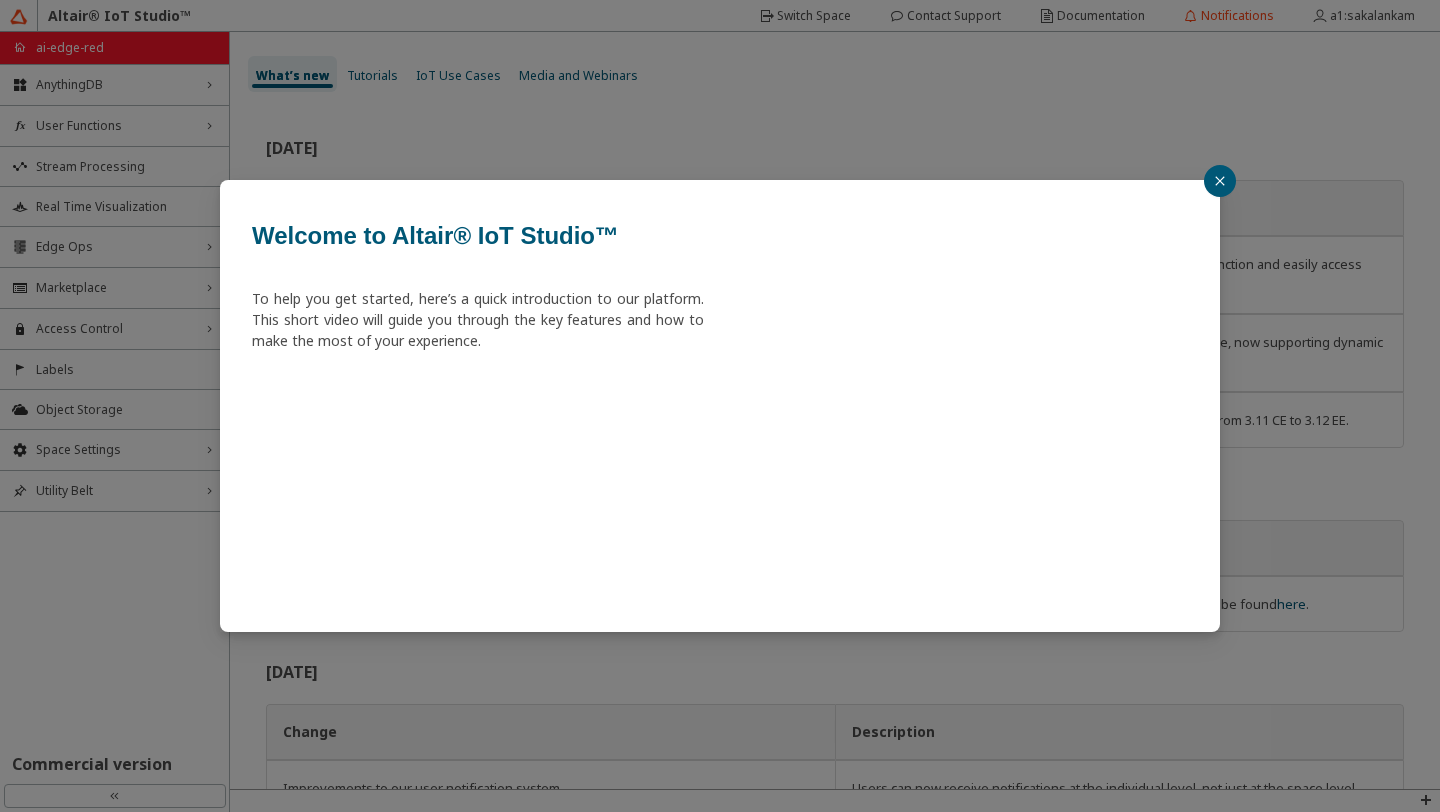 click at bounding box center [1220, 181] 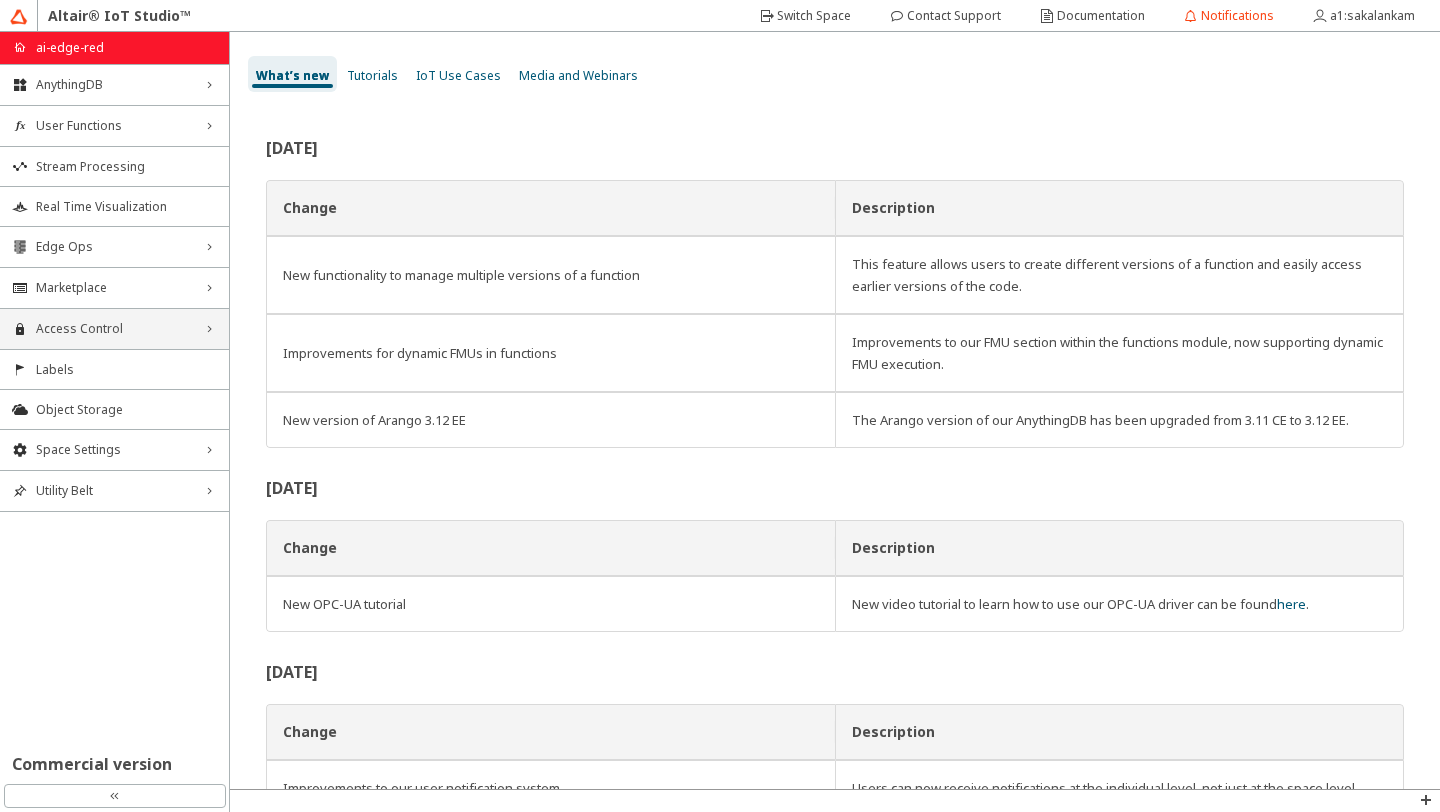 click on "Access Control right_chevron" at bounding box center [114, 329] 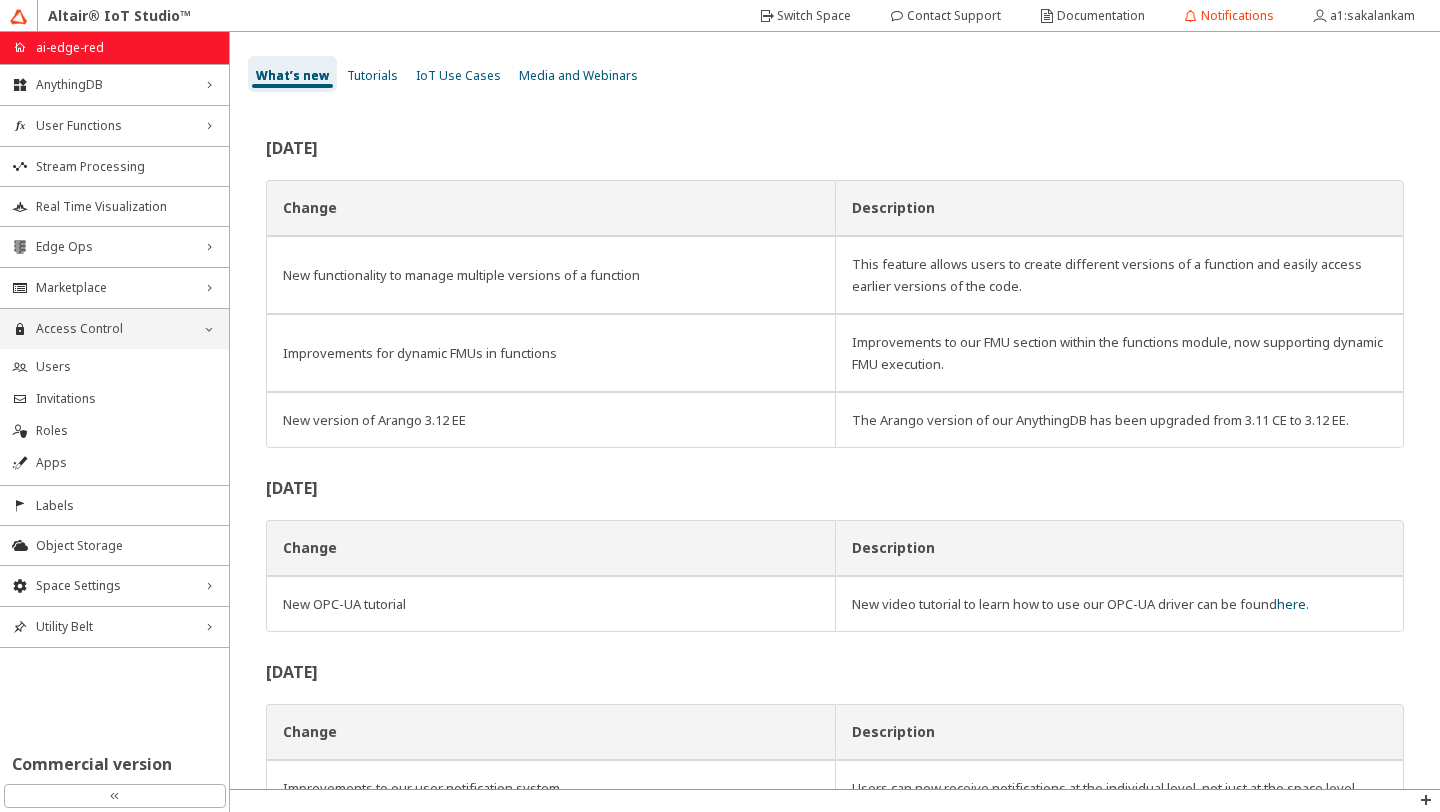 click on "Access Control down_chevron" at bounding box center [114, 329] 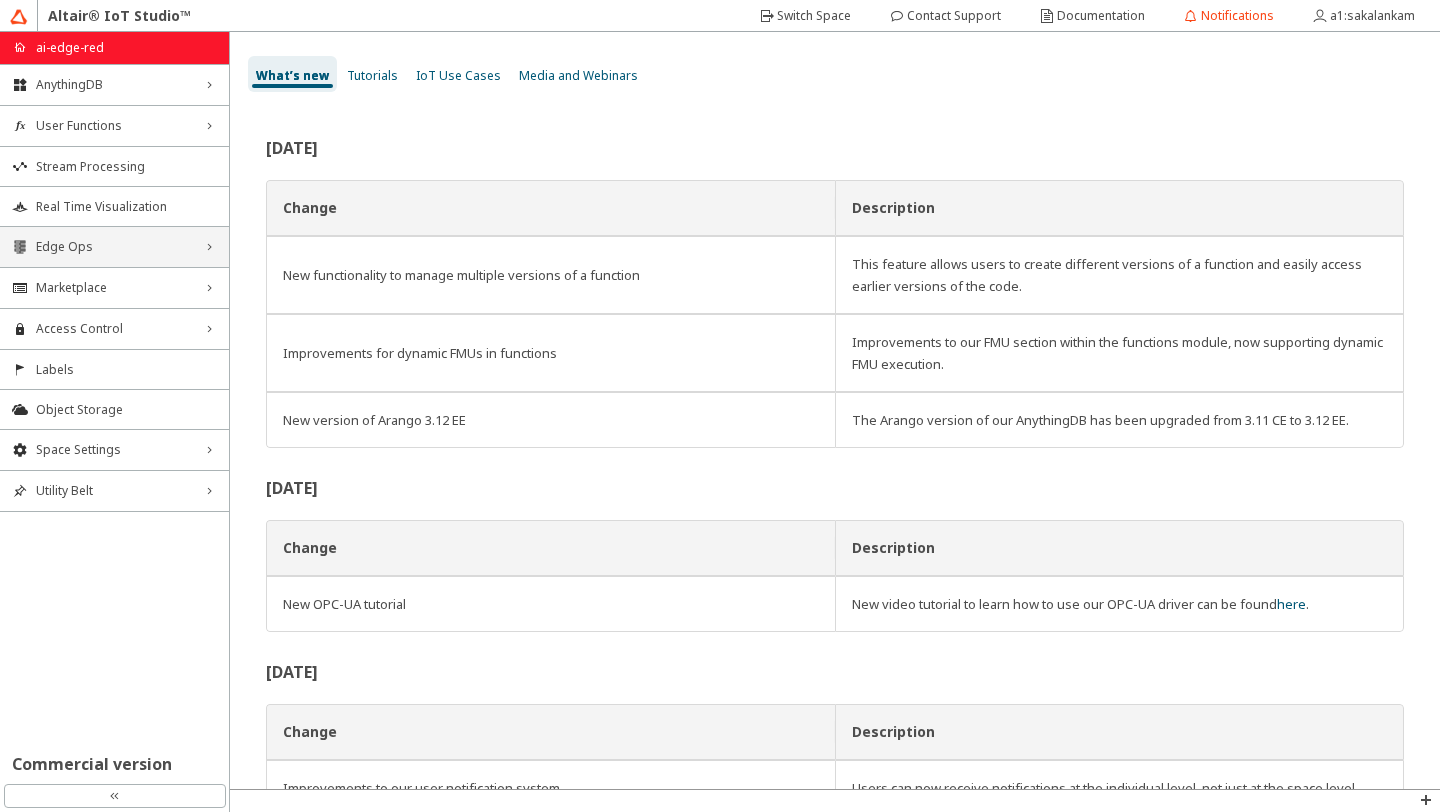click on "Edge Ops" at bounding box center [114, 247] 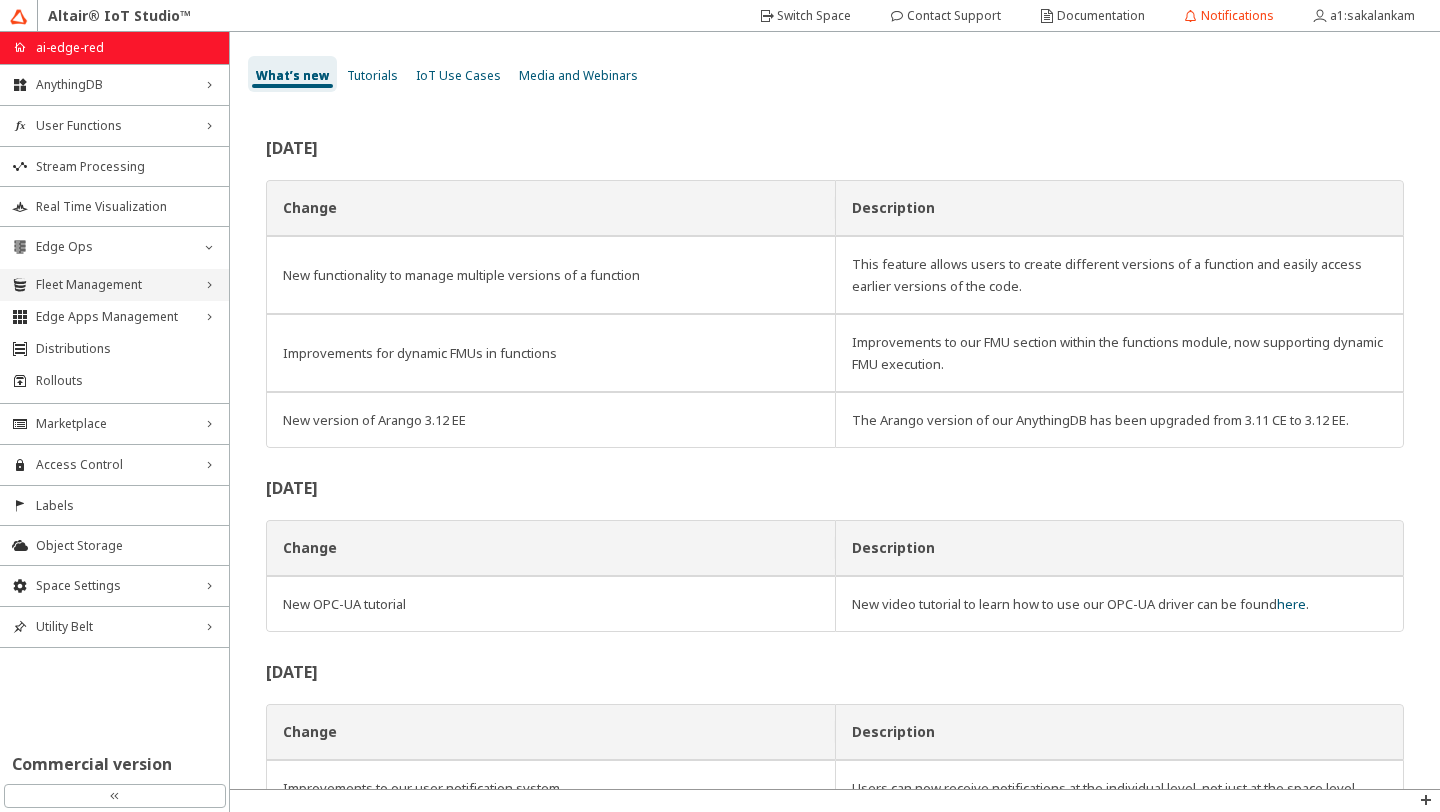click on "Fleet Management right_chevron" at bounding box center [114, 285] 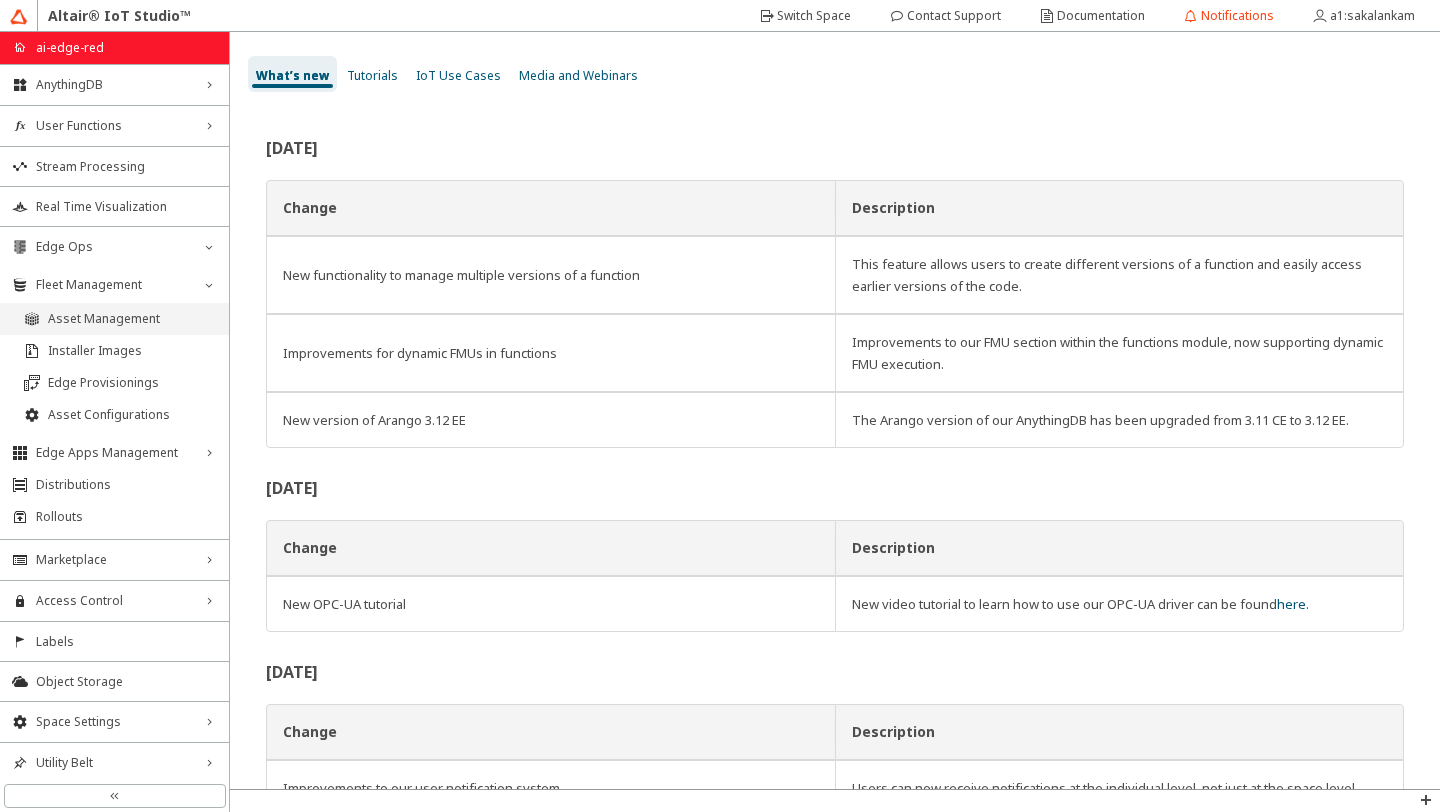 click on "Asset Management" at bounding box center (132, 319) 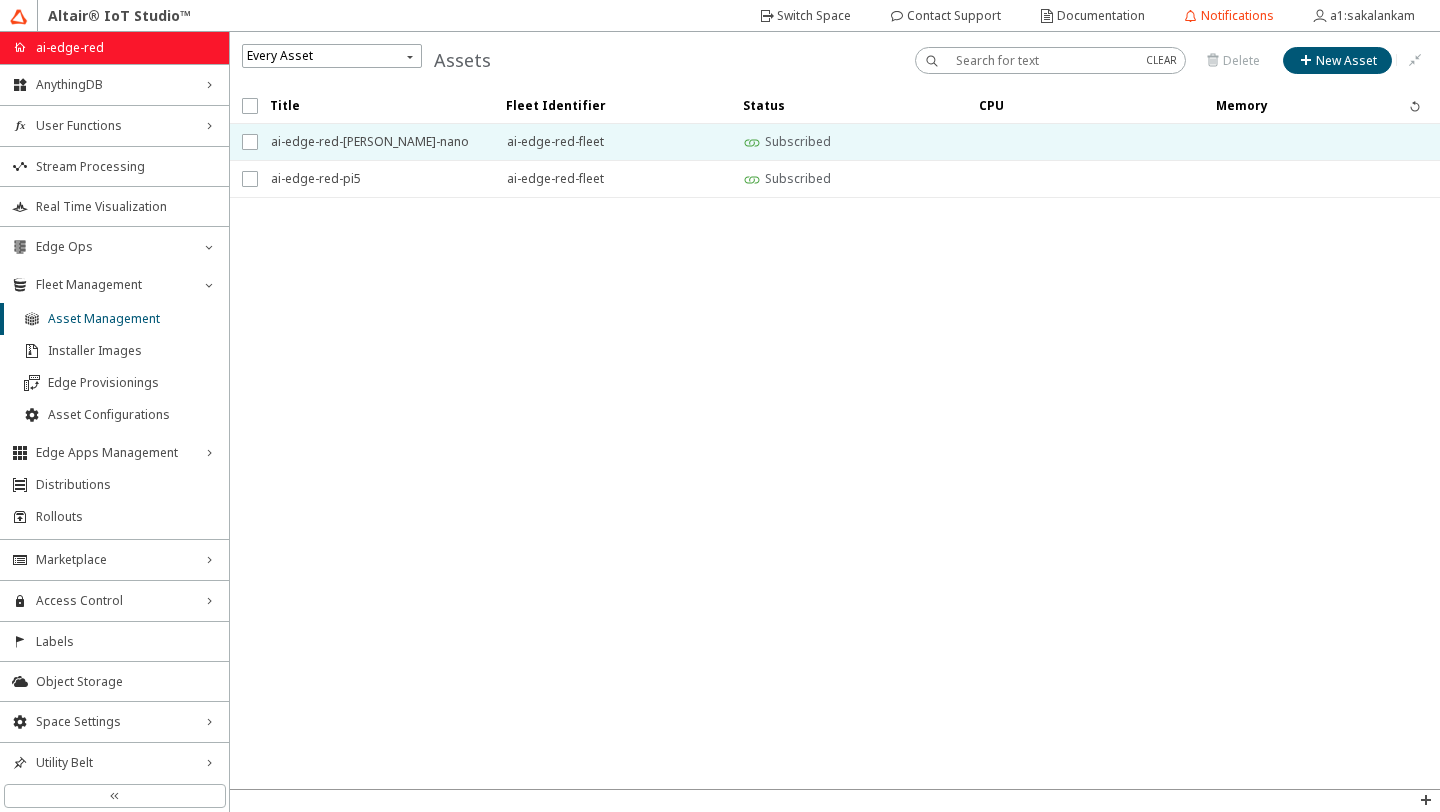 click on "ai-edge-red-jetson-orin-nano" at bounding box center [376, 142] 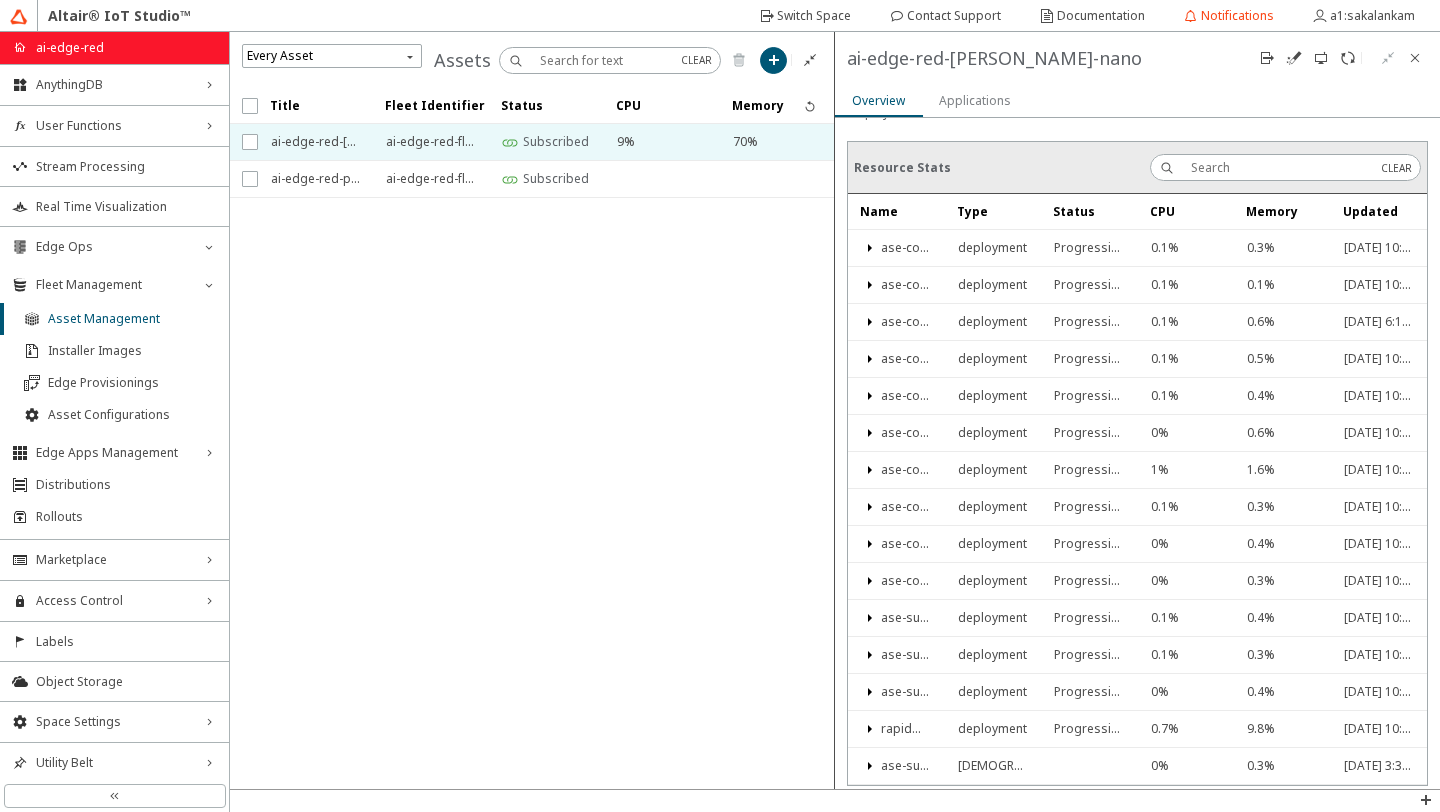 scroll, scrollTop: 0, scrollLeft: 0, axis: both 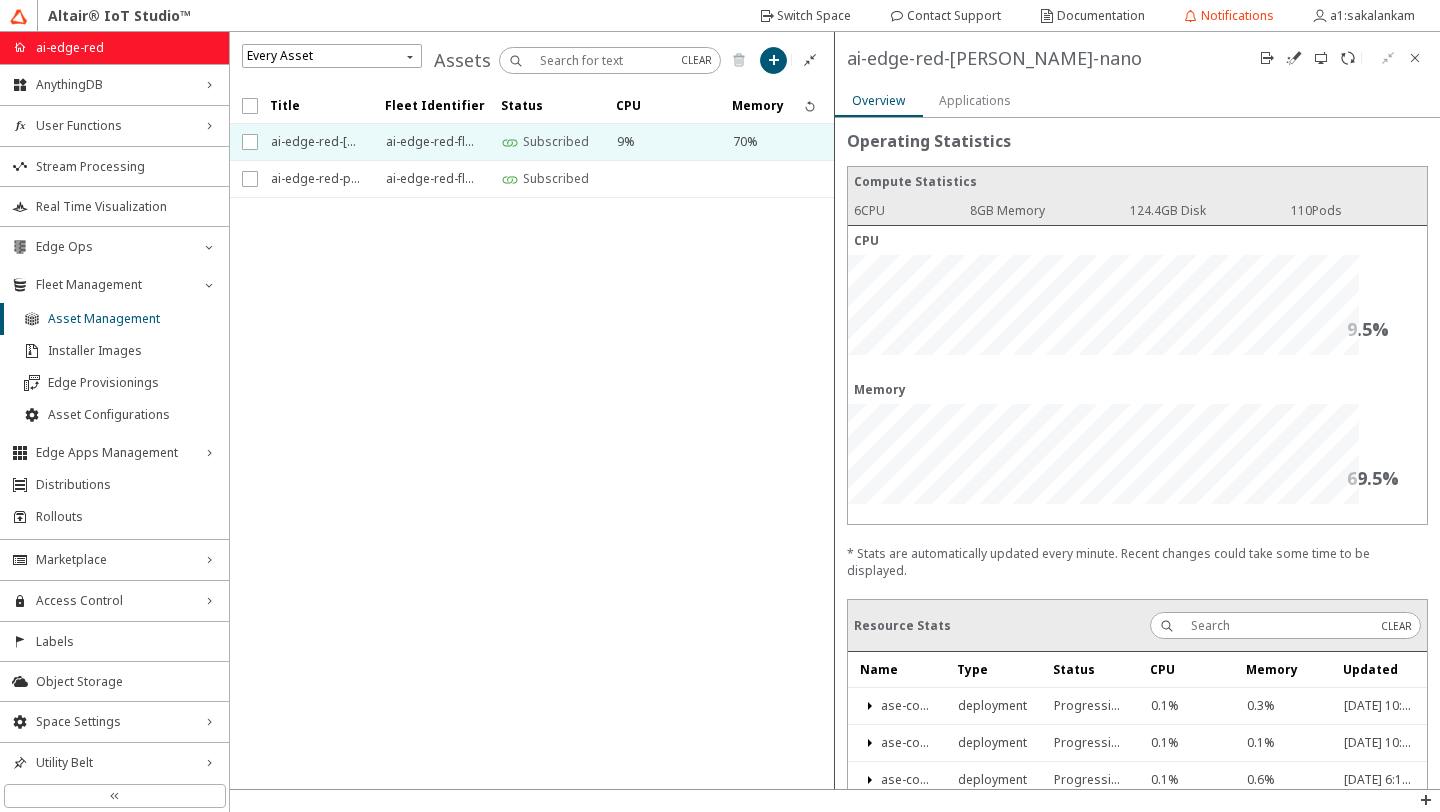 click on "Applications" at bounding box center [0, 0] 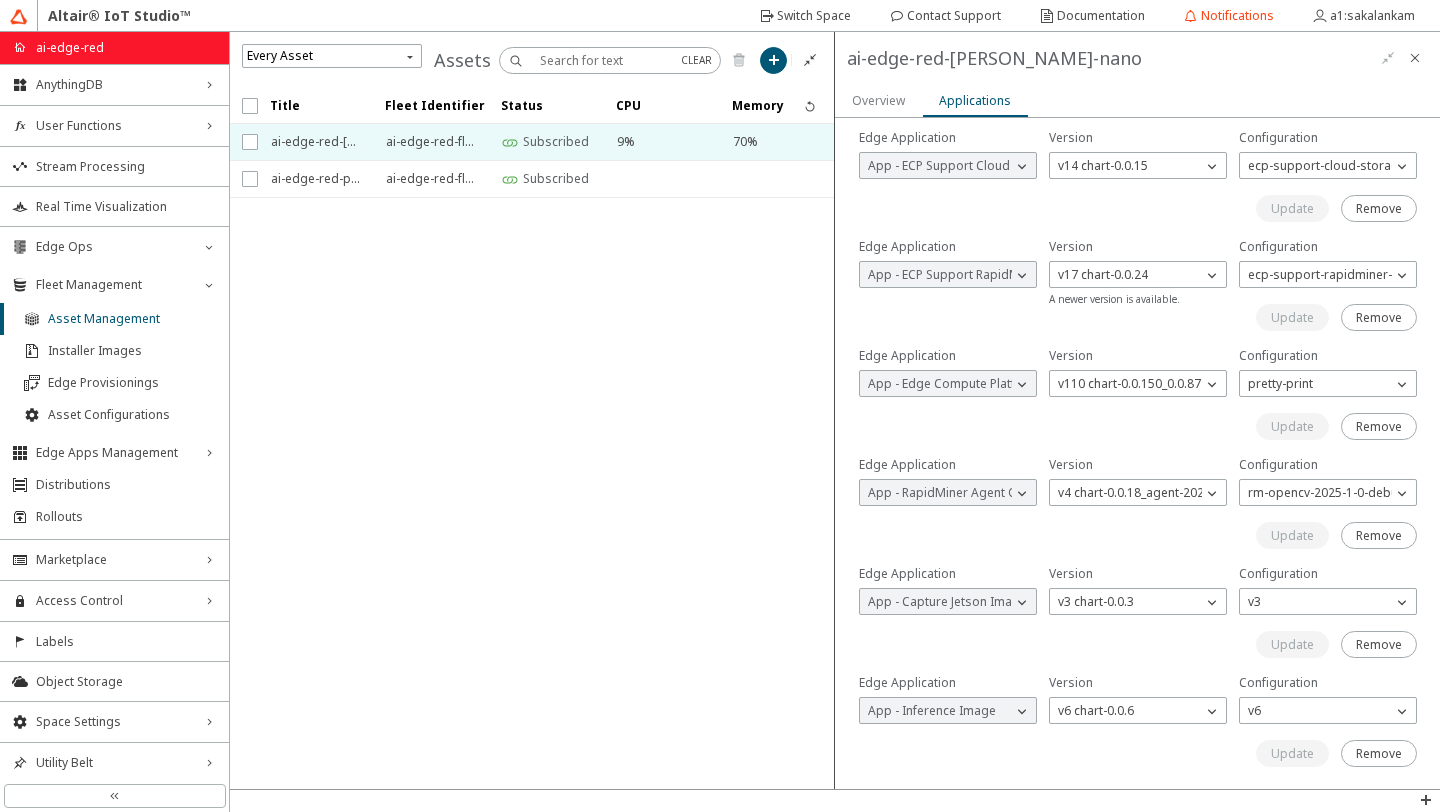 scroll, scrollTop: 0, scrollLeft: 0, axis: both 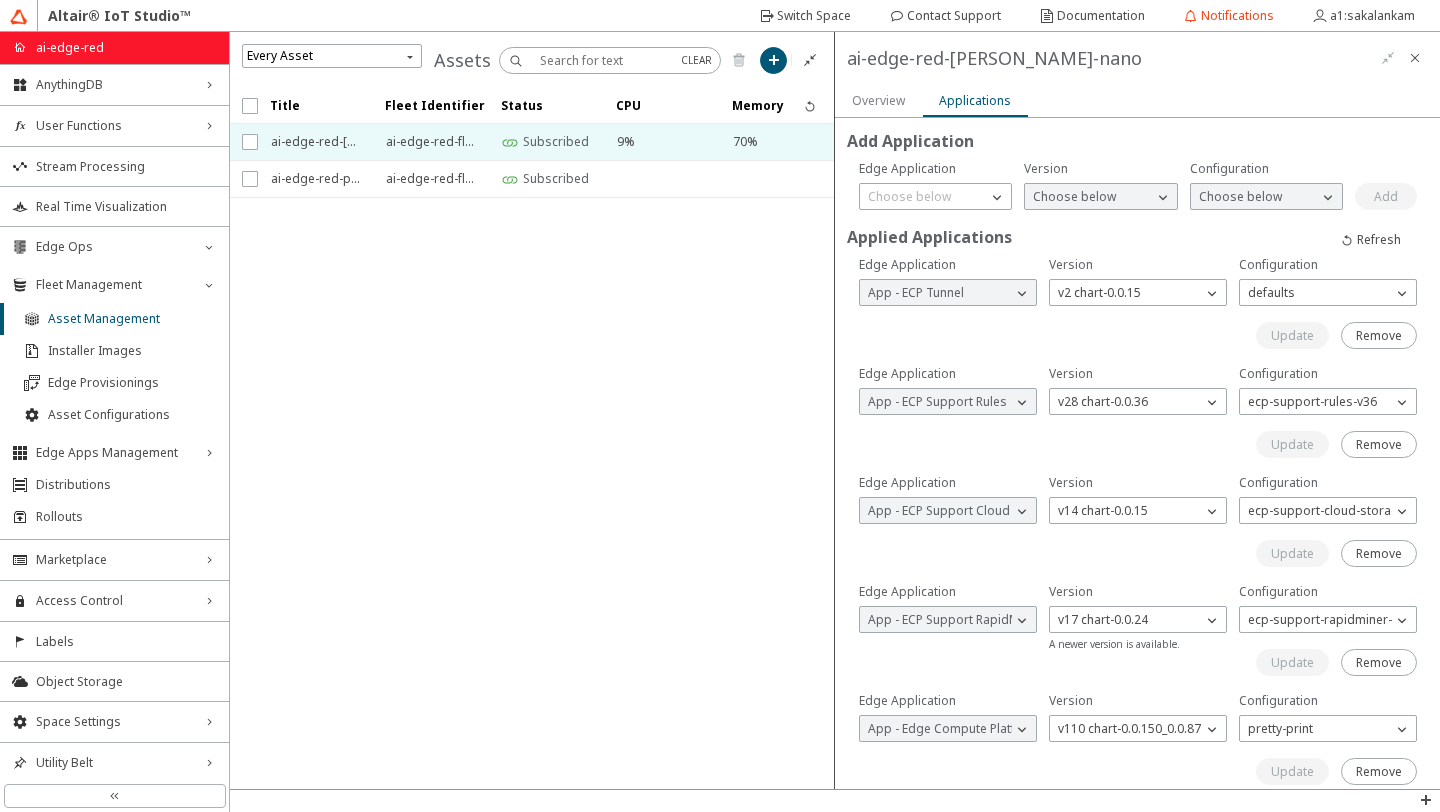 click on "Overview" at bounding box center (0, 0) 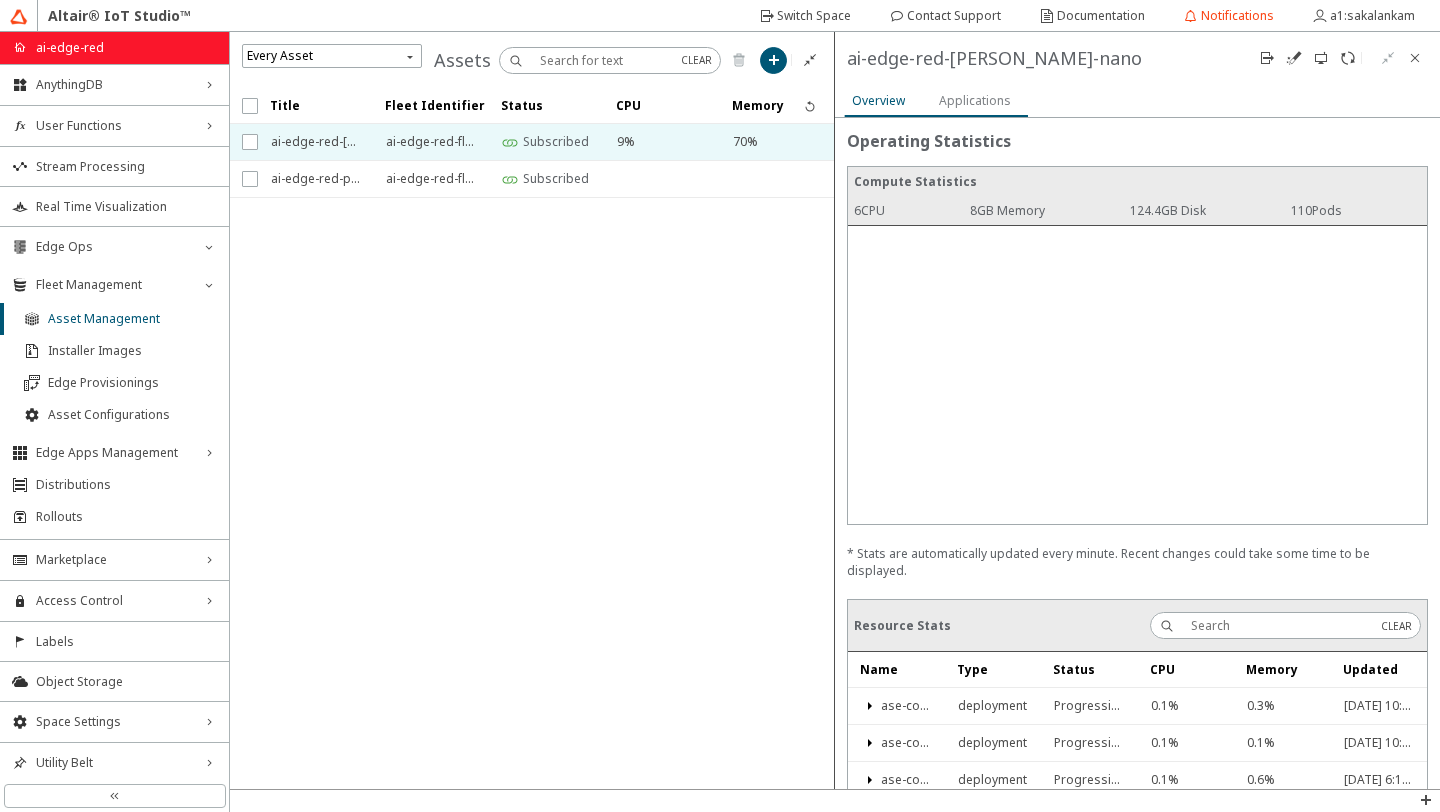 click on "Applications" at bounding box center (0, 0) 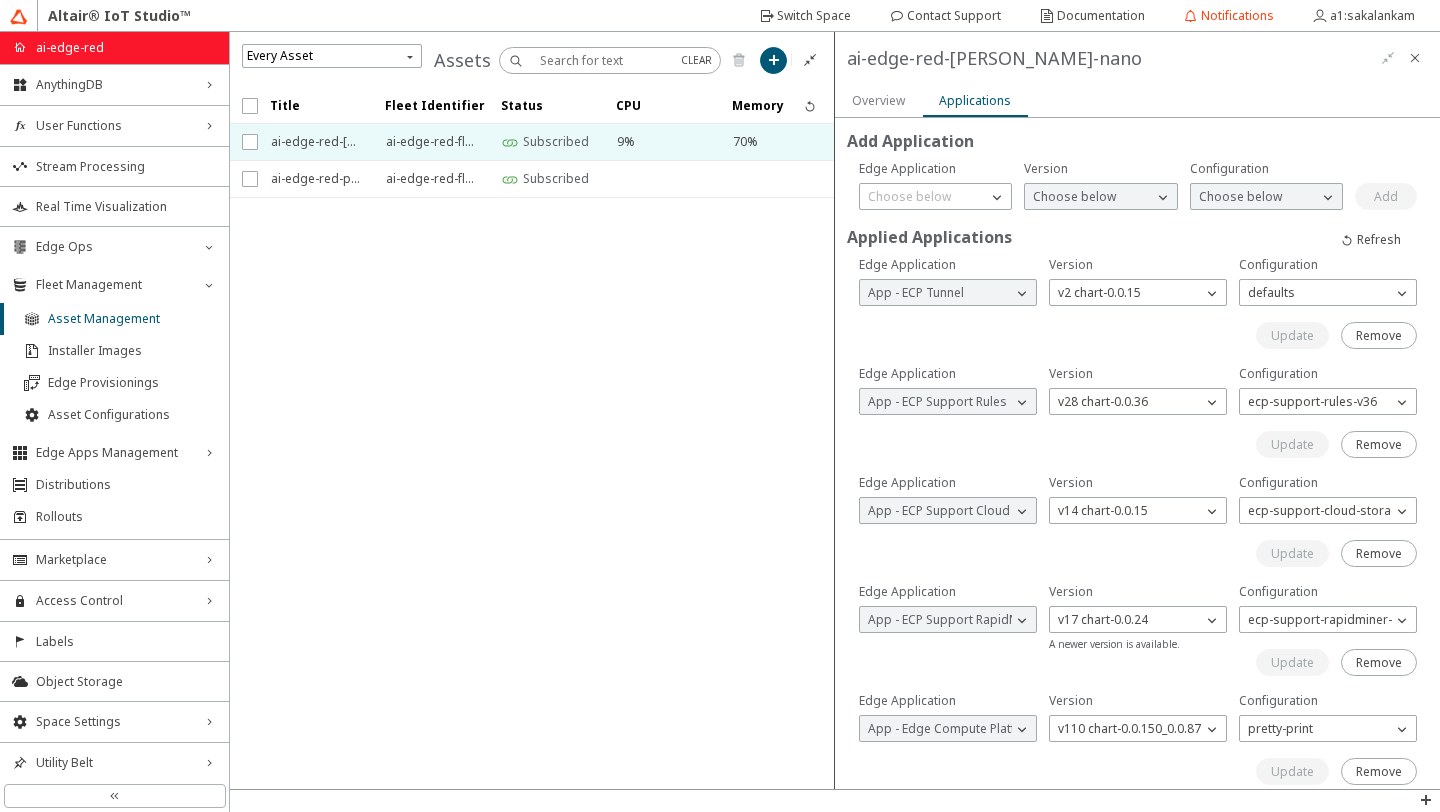 scroll, scrollTop: 2, scrollLeft: 0, axis: vertical 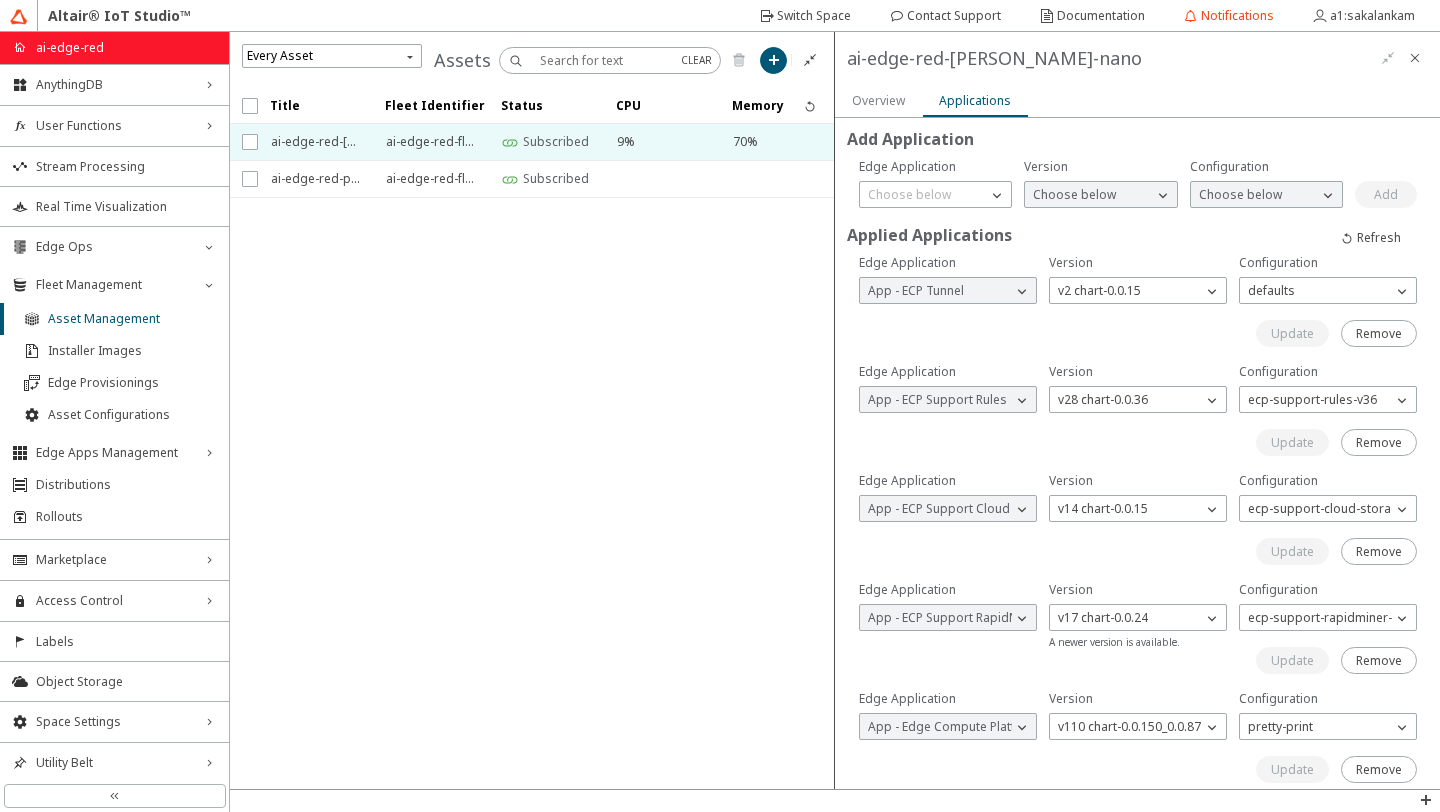 click on "Overview" at bounding box center [0, 0] 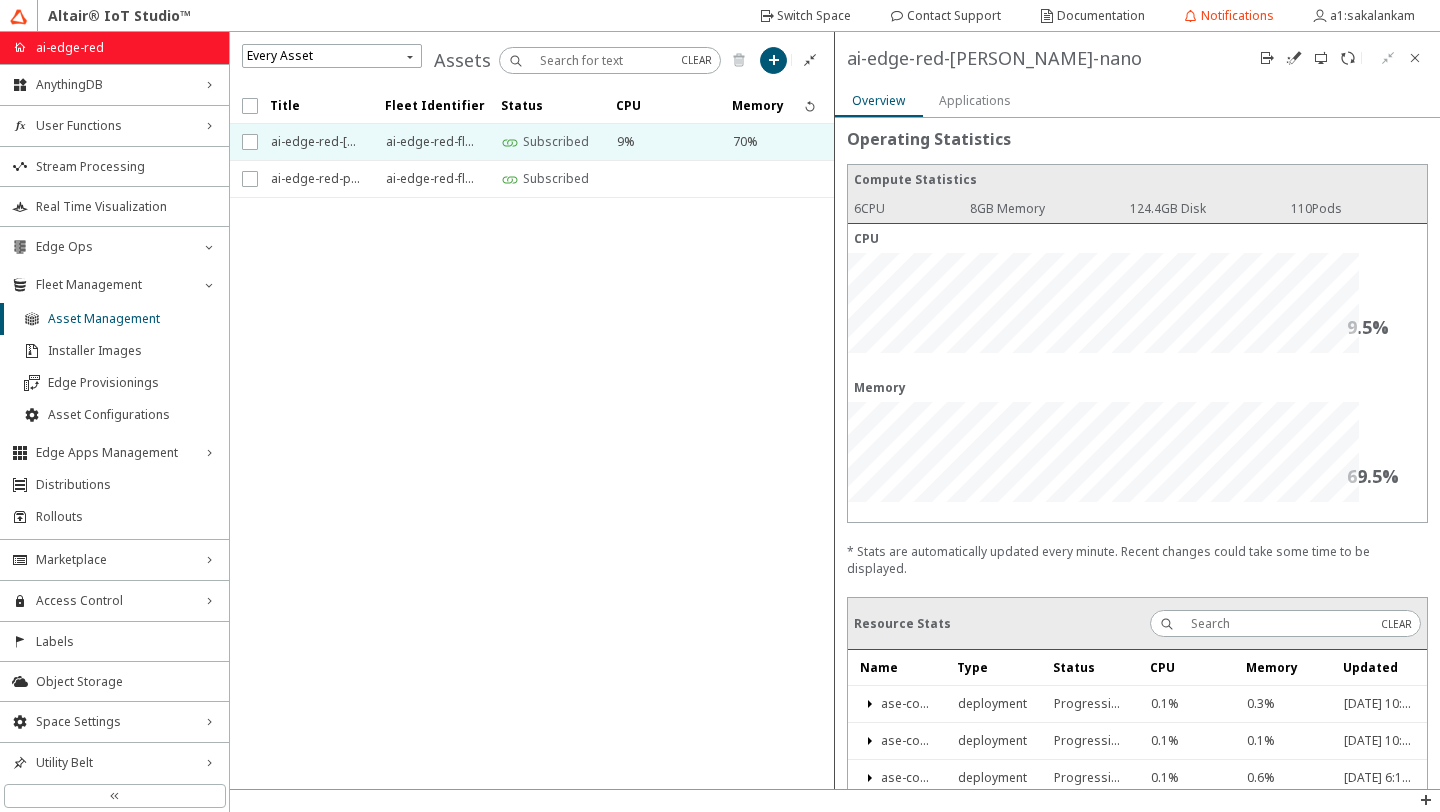 click at bounding box center (1414, 57) 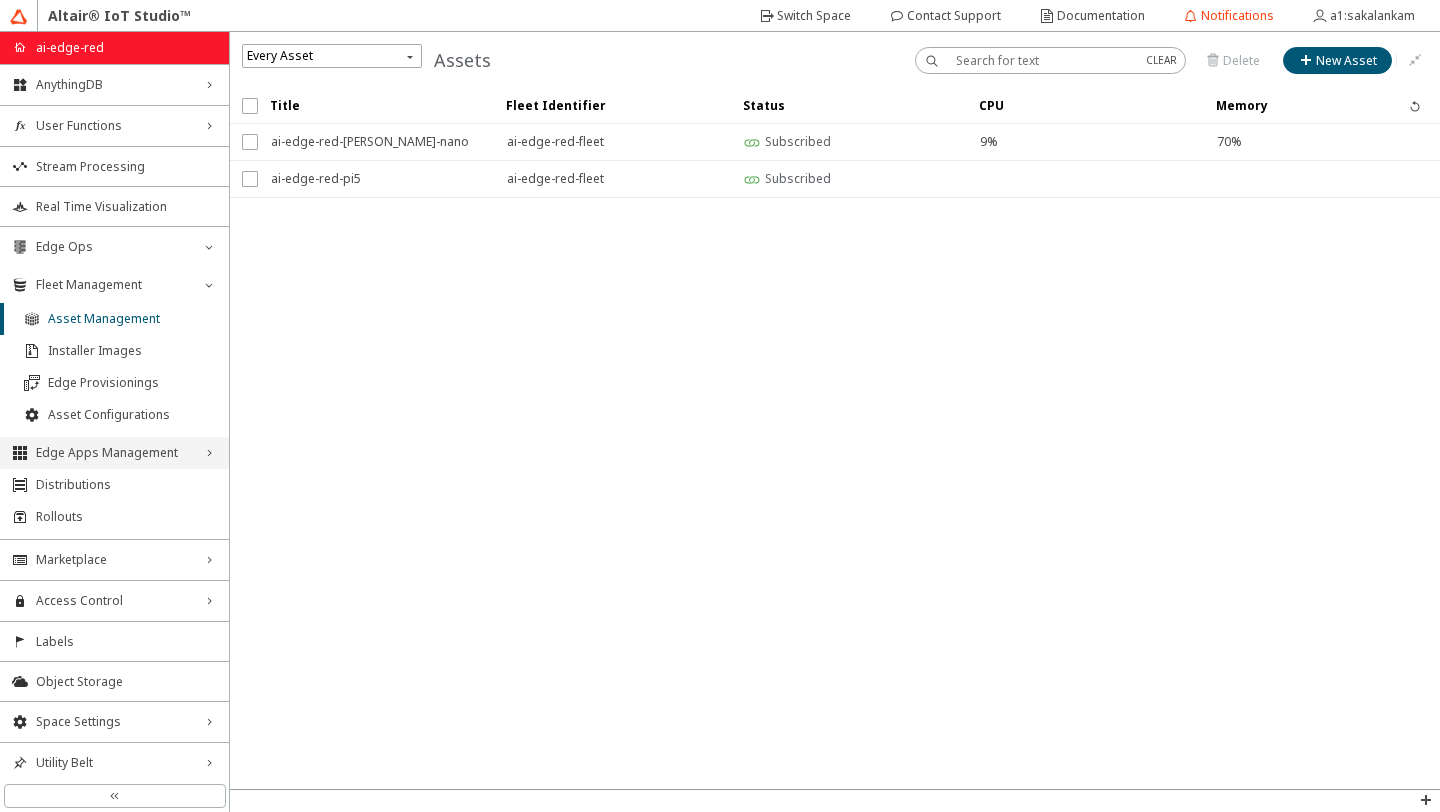 click on "Edge Apps Management" at bounding box center (114, 453) 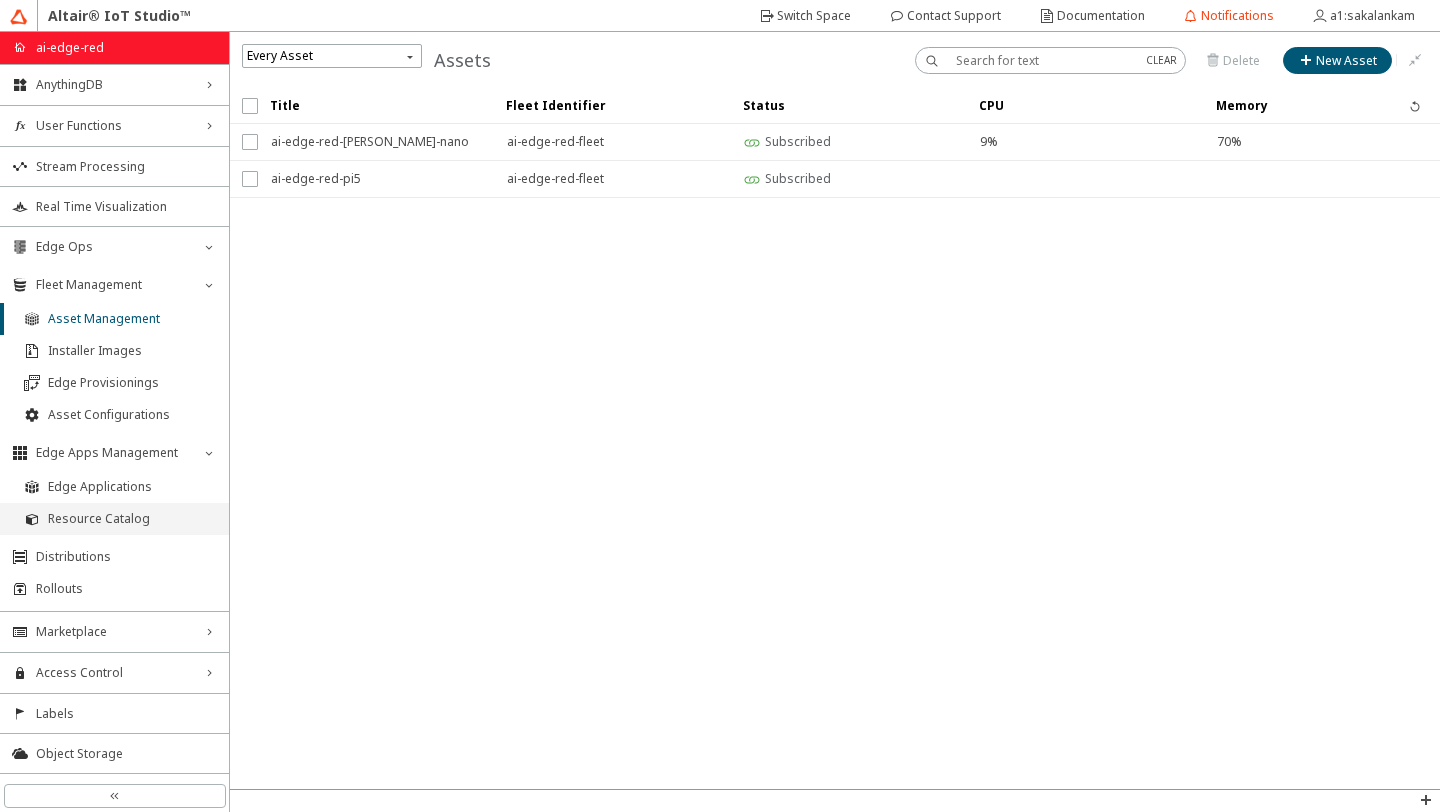 click on "Resource Catalog" at bounding box center [132, 519] 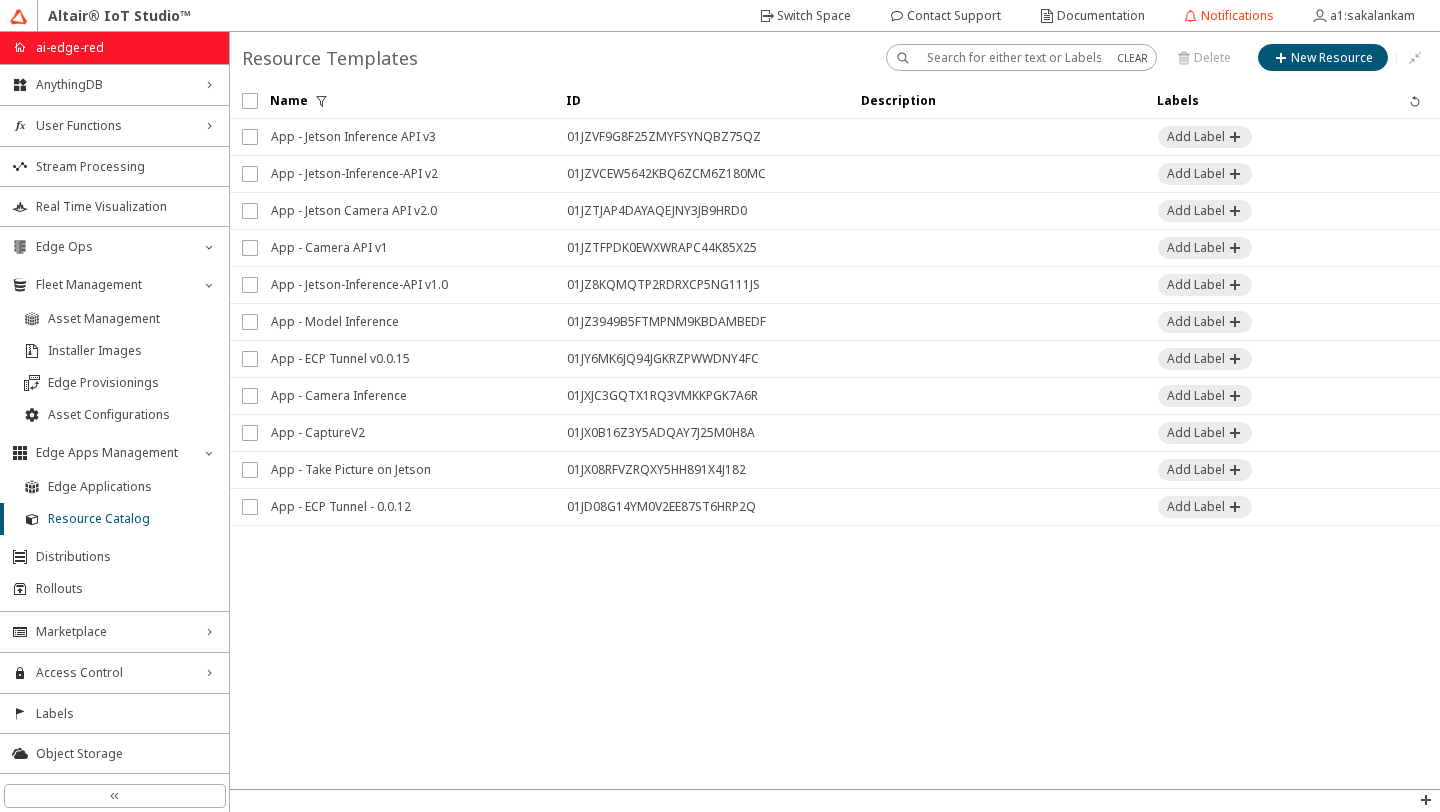 type 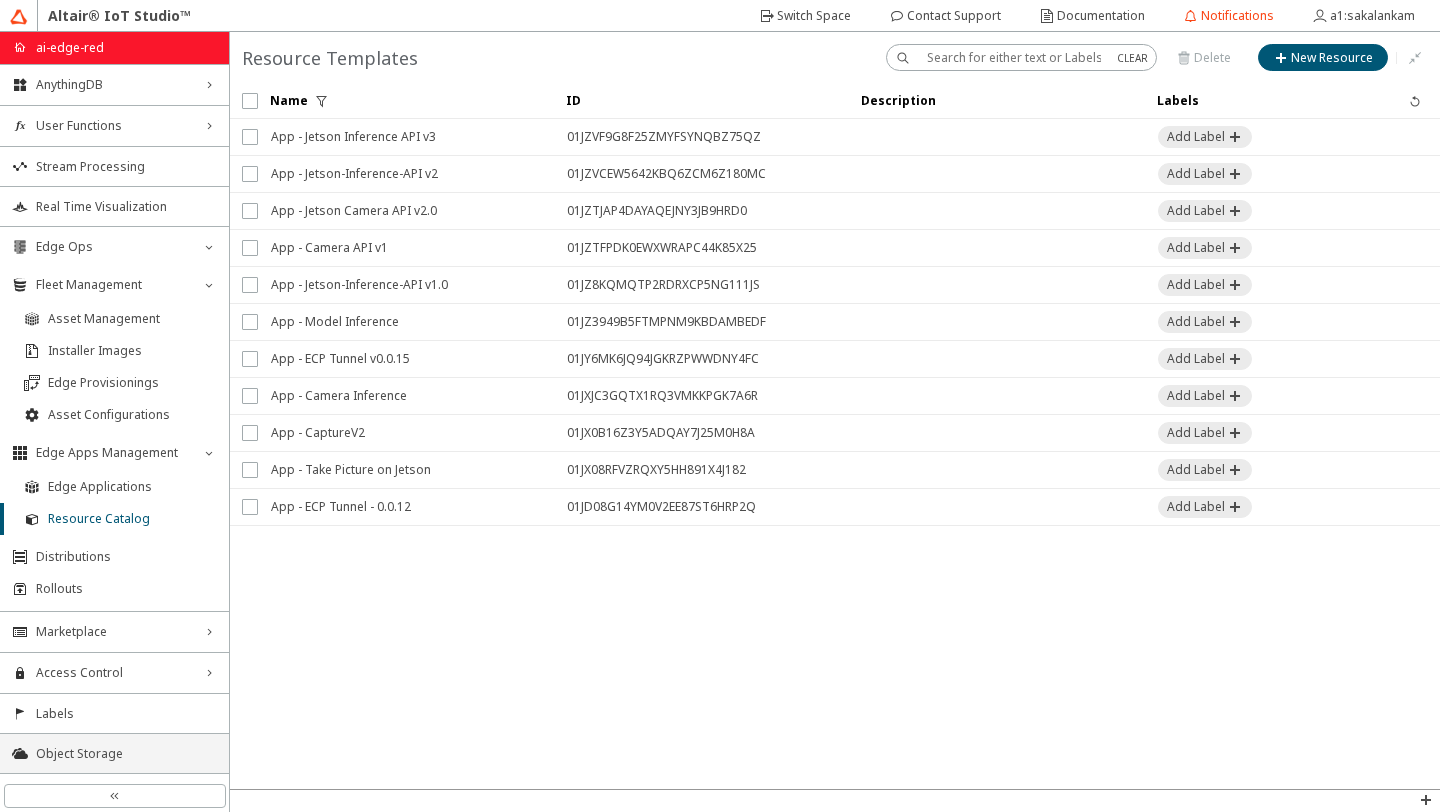 click on "Object Storage" at bounding box center [114, 753] 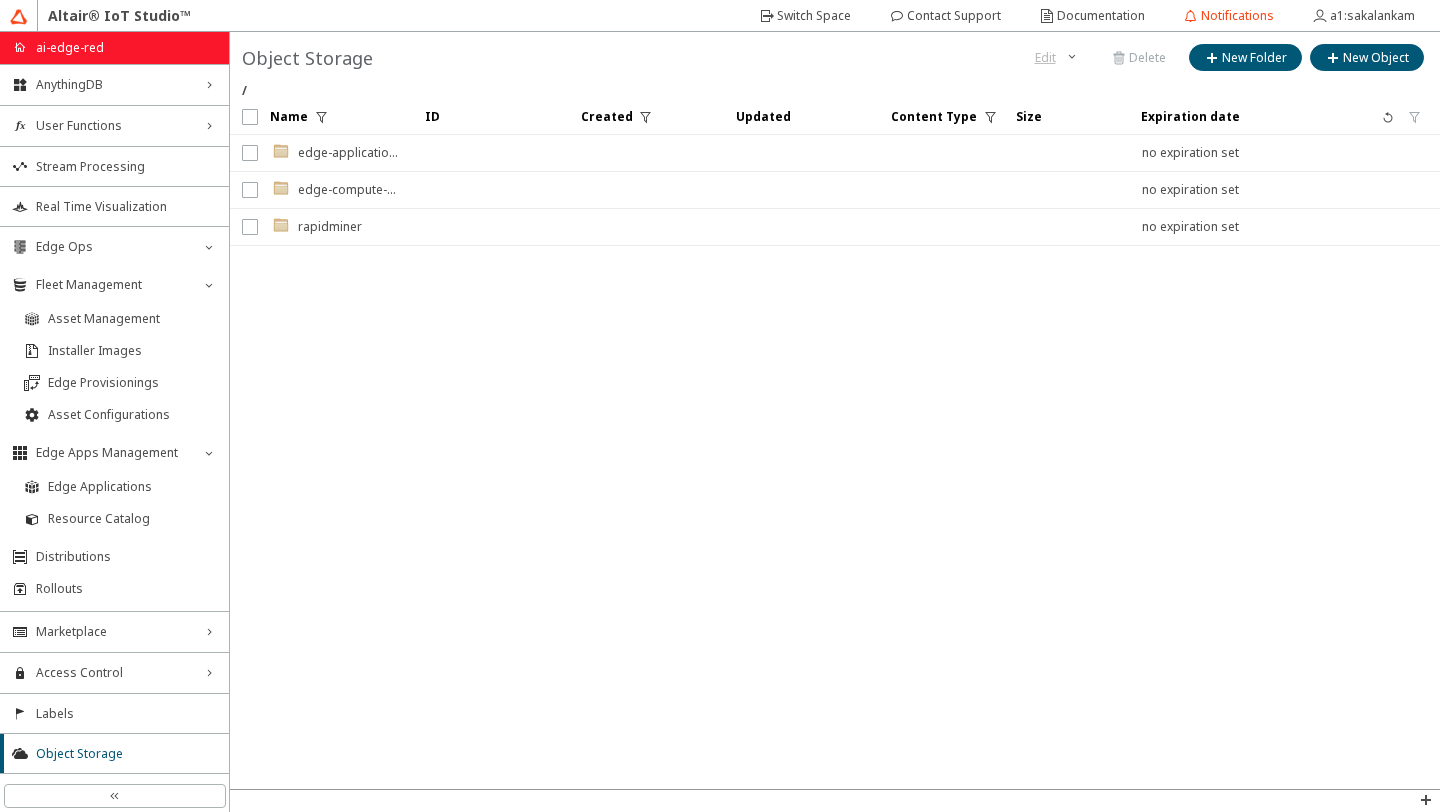 click on ".cls-1{fill:url(#linear-gradient);}.cls-2{fill:#c3954c;}.cls-3{fill:#fdfeff;}.cls-4{opacity:0.1;}.cls-5{fill:url(#radial-gradient);}.cls-6{fill:url(#linear-gradient-2);}   edge-compute-platform" at bounding box center [335, 190] 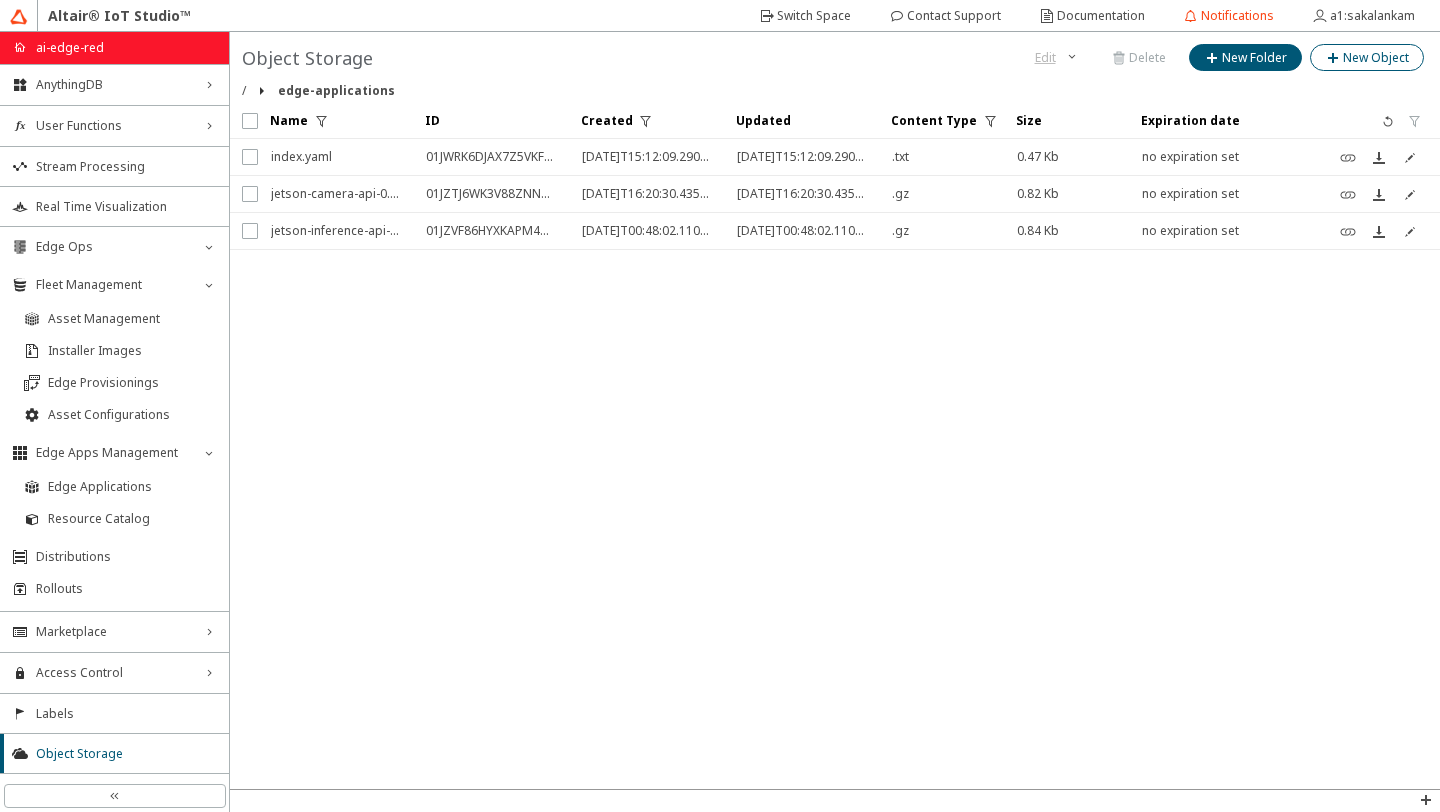 click at bounding box center (1334, 58) 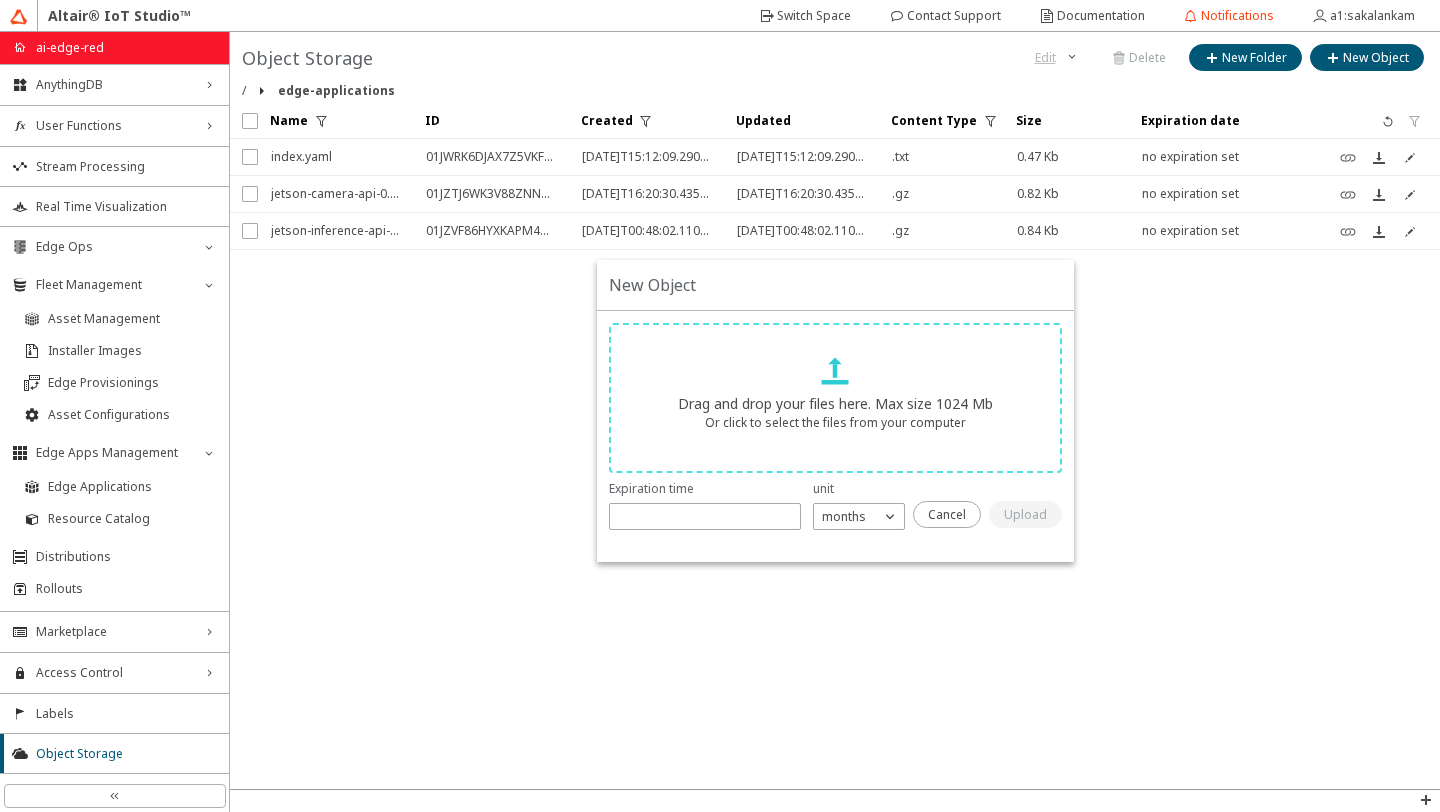 click on "Drag and drop your files here. Max size 1024 Mb Or click to select the files from your computer" at bounding box center [835, 398] 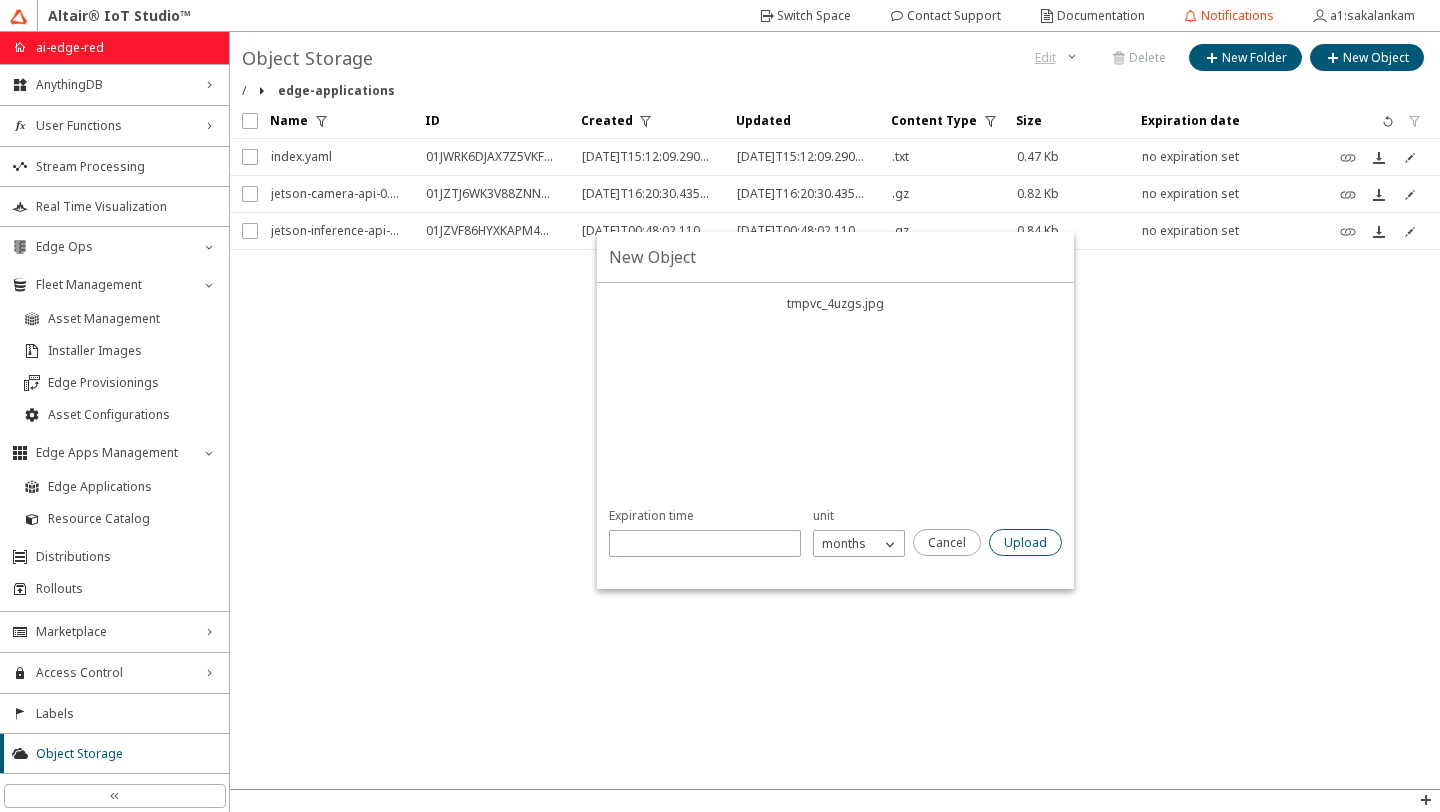 click on "Upload" at bounding box center (1025, 542) 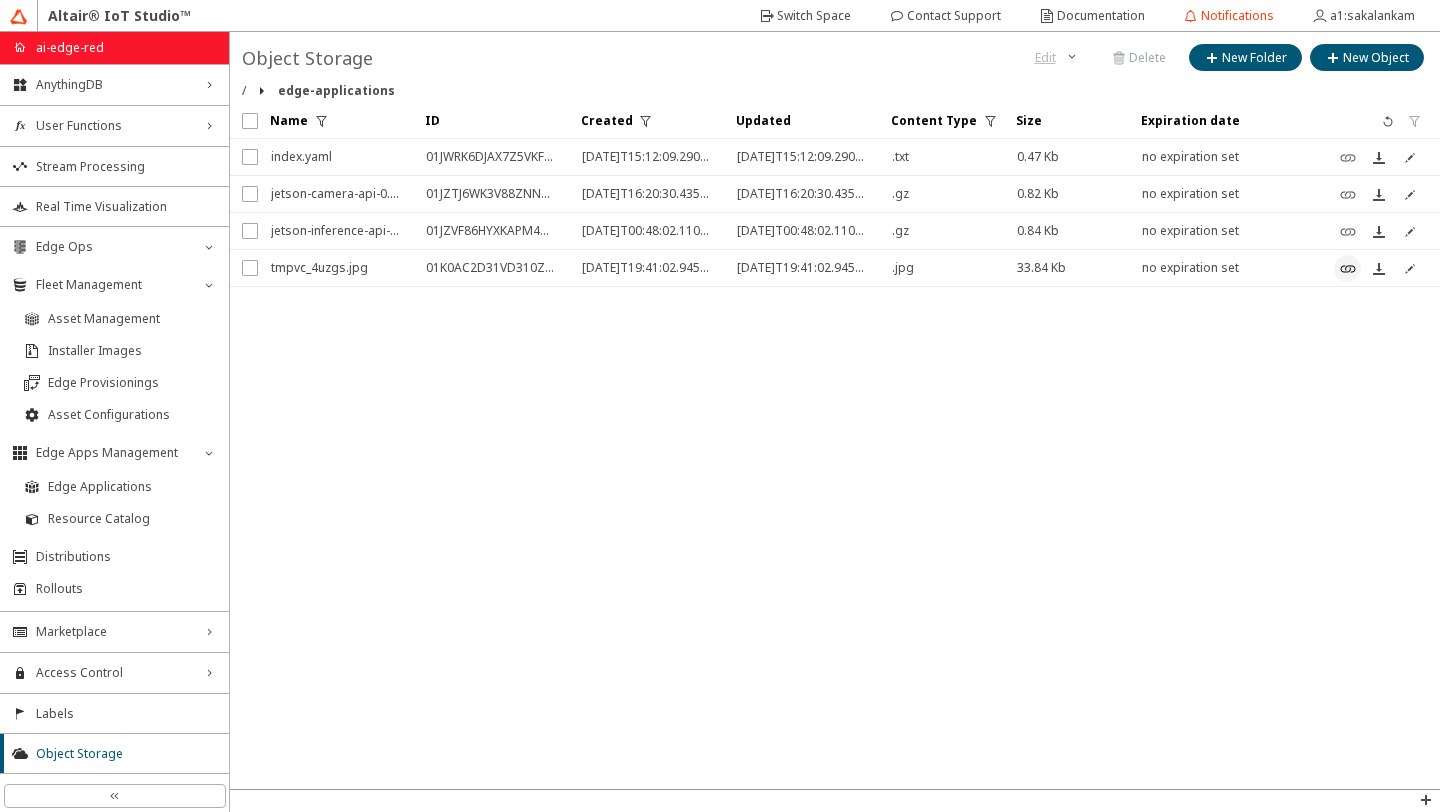 click 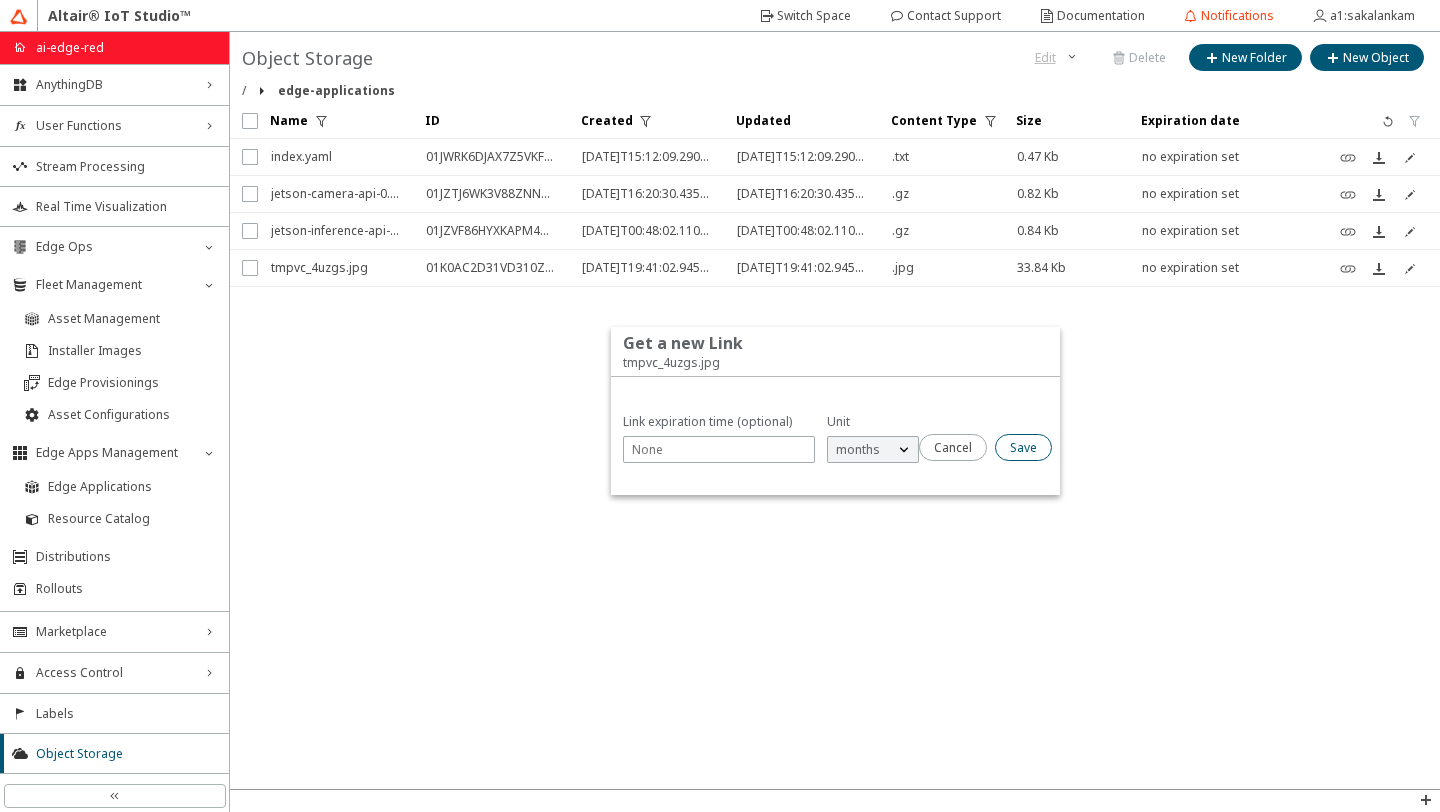 click on "Save" at bounding box center (1023, 447) 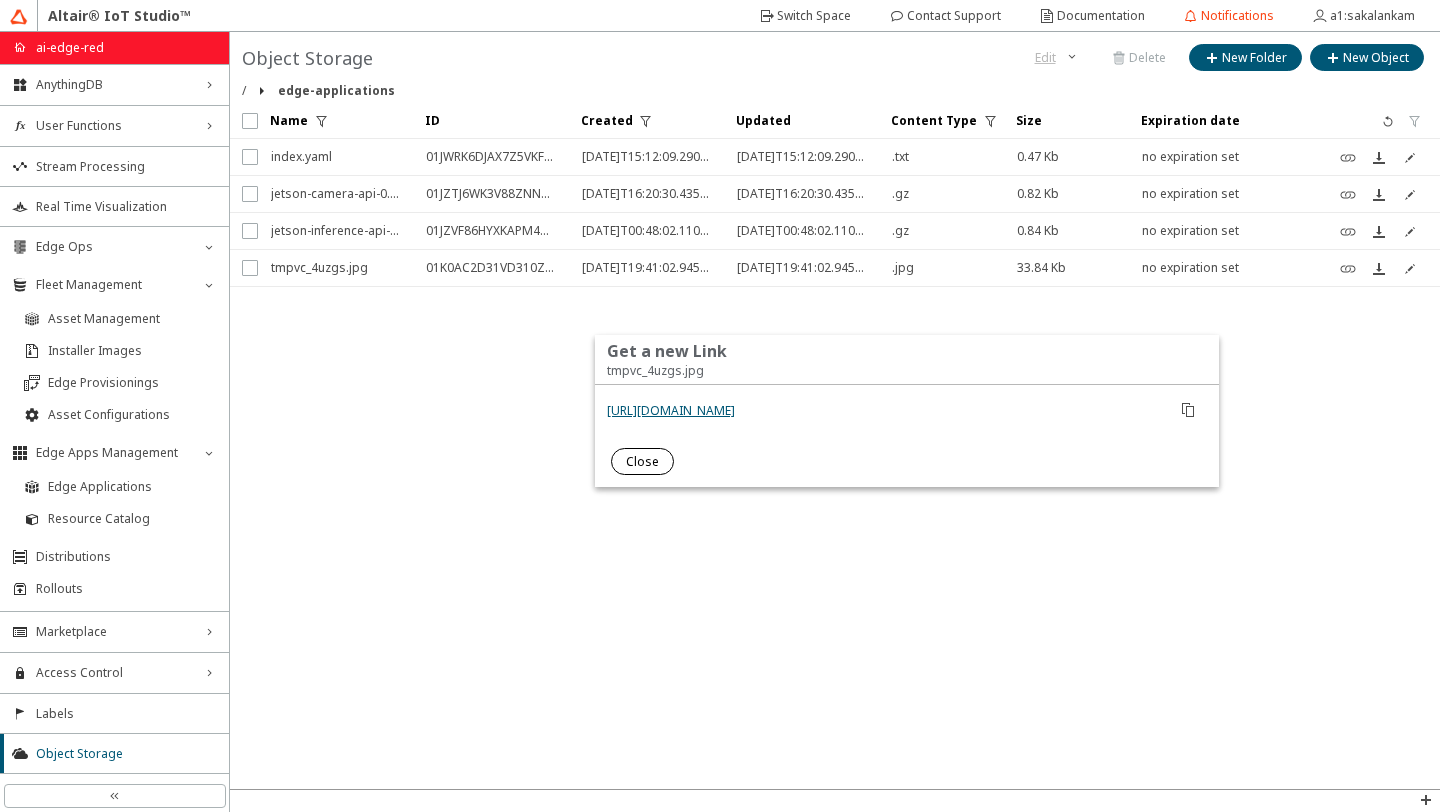 click on "Close" at bounding box center [0, 0] 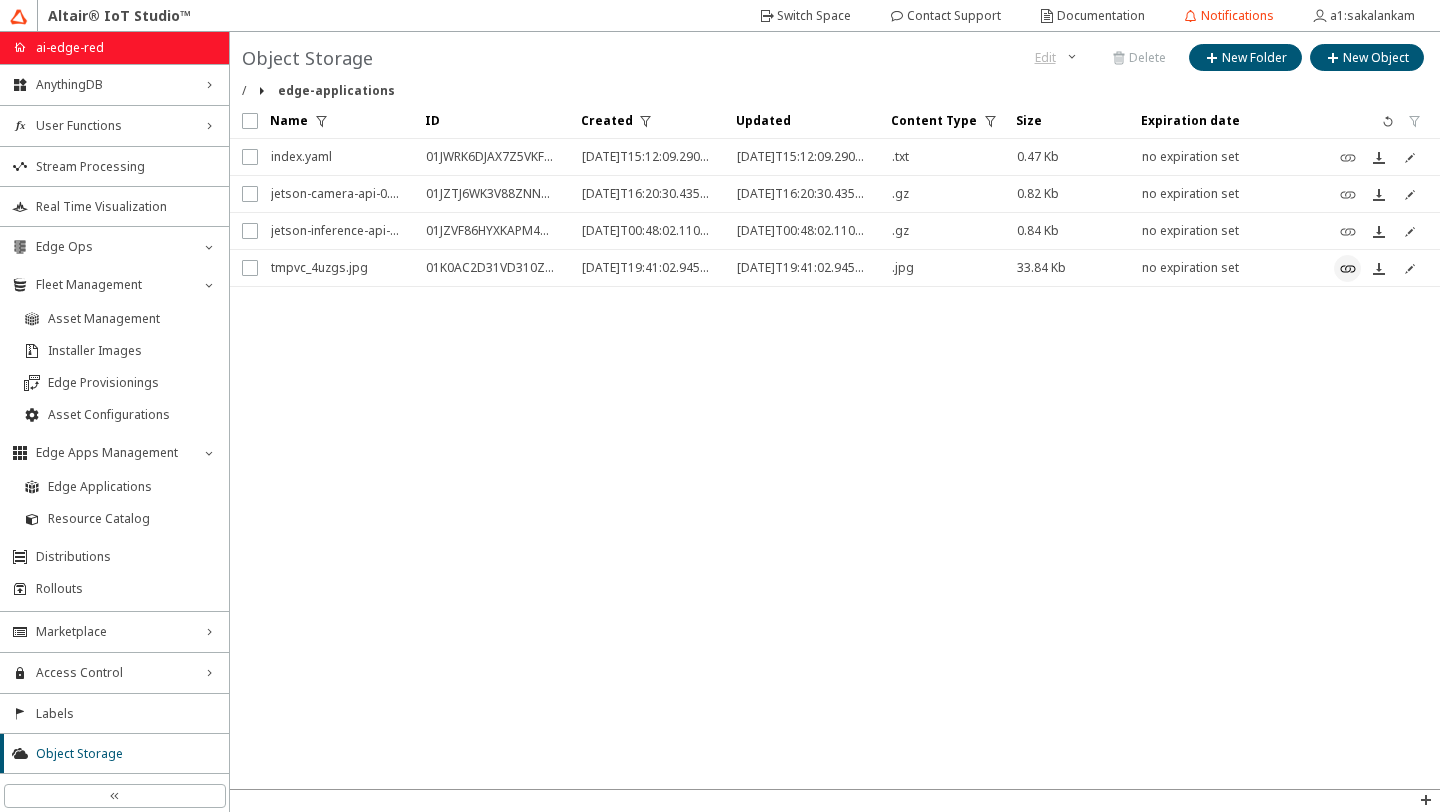 click 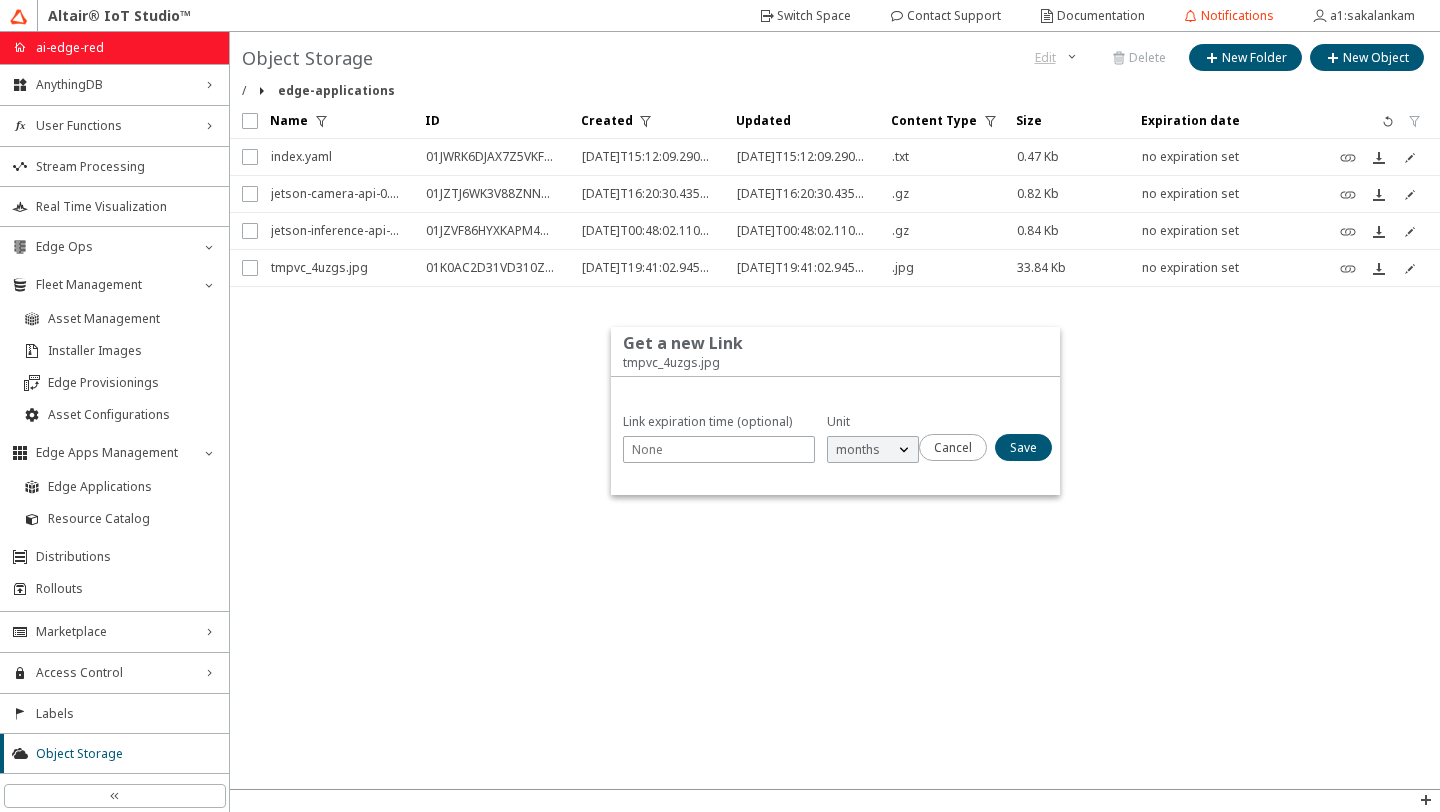 click at bounding box center (835, 448) 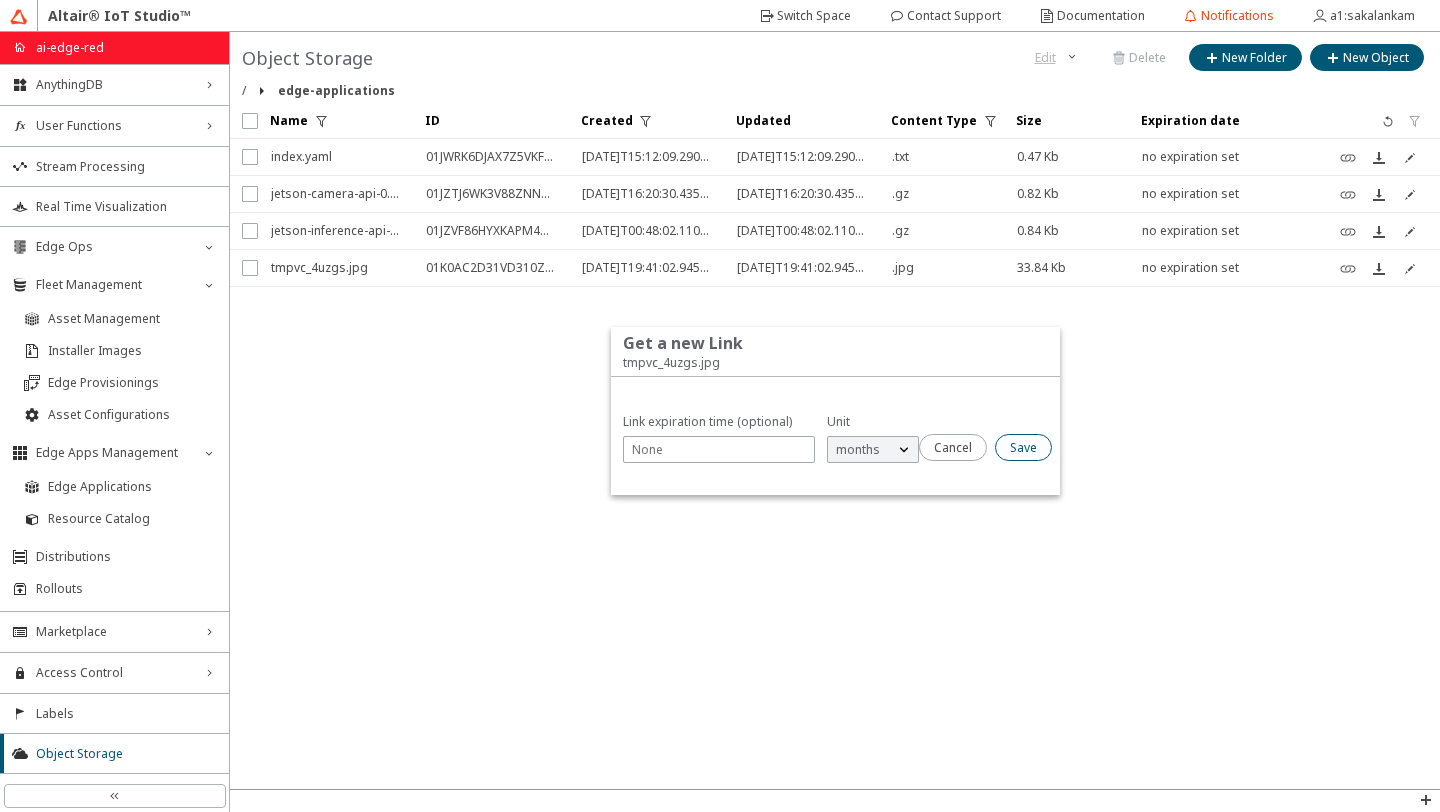 click on "Save" at bounding box center (1023, 447) 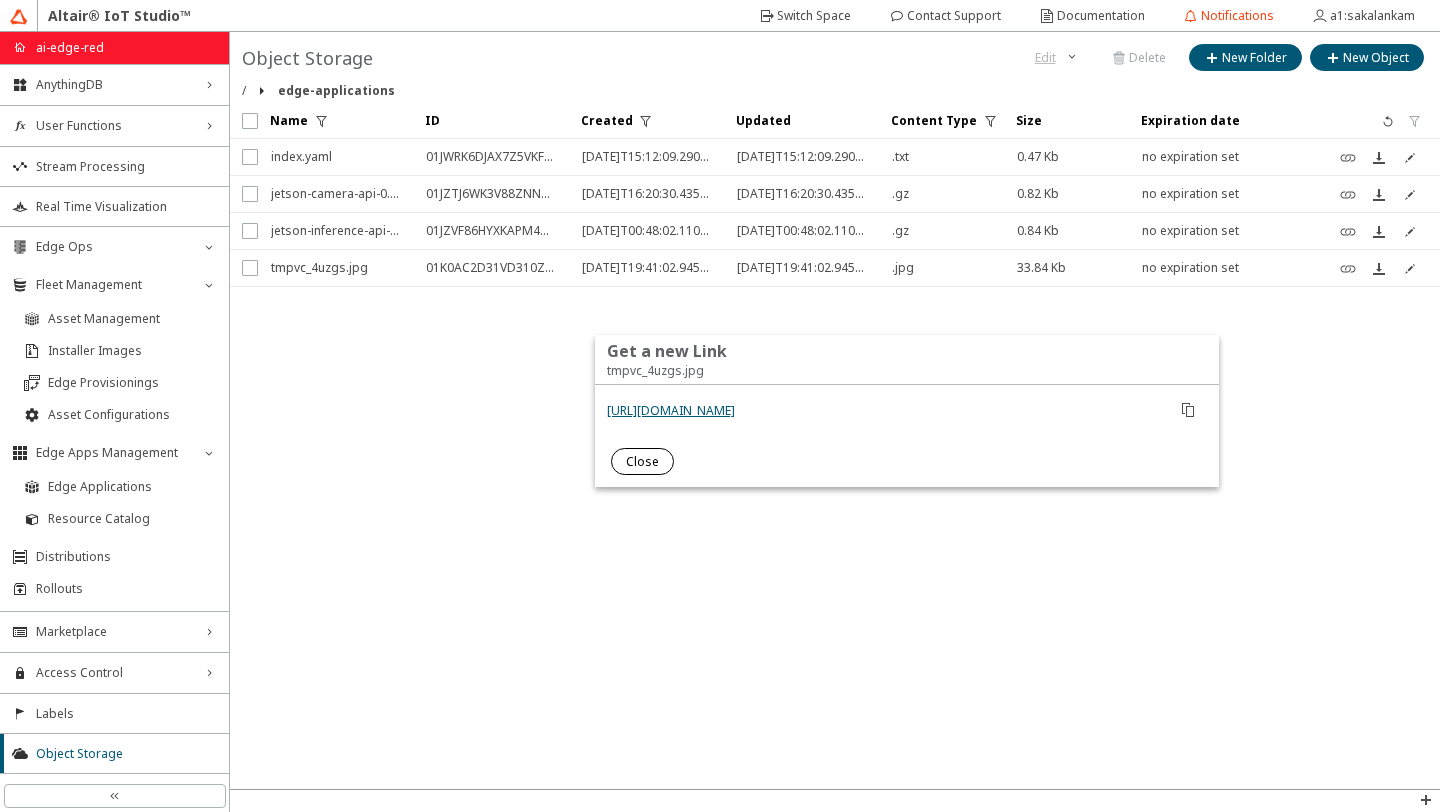 click on "Close" at bounding box center (642, 461) 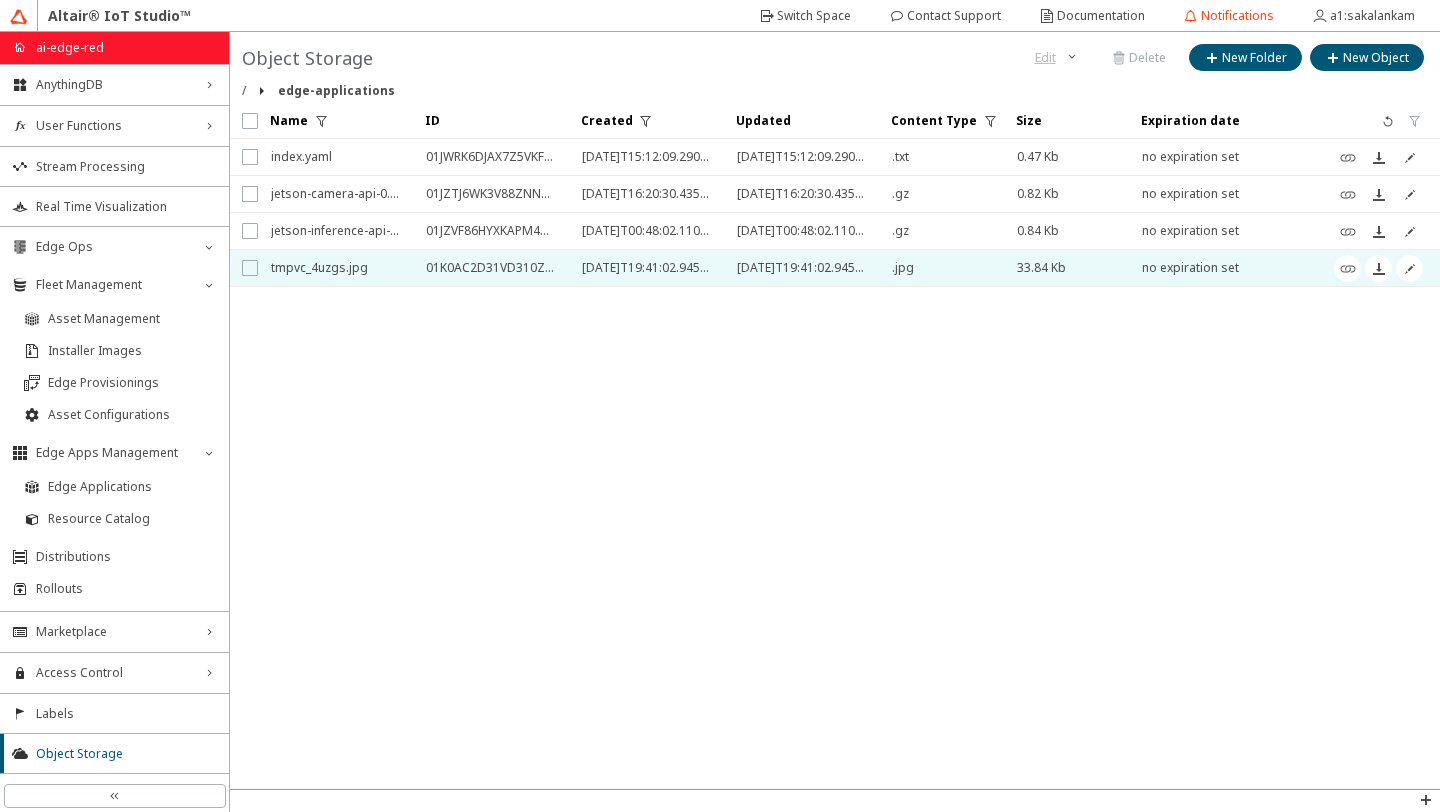 click on "<svg
xmlns="http://www.w3.org/2000/svg"
width="24"
height="24"
aria-hidden="true"
role="img"
fill="currentColor"
aria-label="Checkmark Small"
viewBox="0 0 10 10"
>
<path
d="M3.788 9A.999.999 0 013 8.615l-2.288-3a1 1 0 111.576-1.23l1.5 1.991 3.924-4.991a1 1 0 111.576 1.23l-4.712 6A.999.999 0 013.788 9z"
viewBox="0 0 0 0"
/>
</svg>
<svg
xmlns="http://www.w3.org/2000/svg"
width="24"
height="24"
aria-hidden="true"
role="img"
fill="currentColor"
aria-label="Dash Small"
viewBox="0 0 10 10"
>
<path d="M8 4H2a1 1 0 000 2h6a1 1 0 000-2z" viewBox="0 0 0 0" />
</svg>" at bounding box center (250, 268) 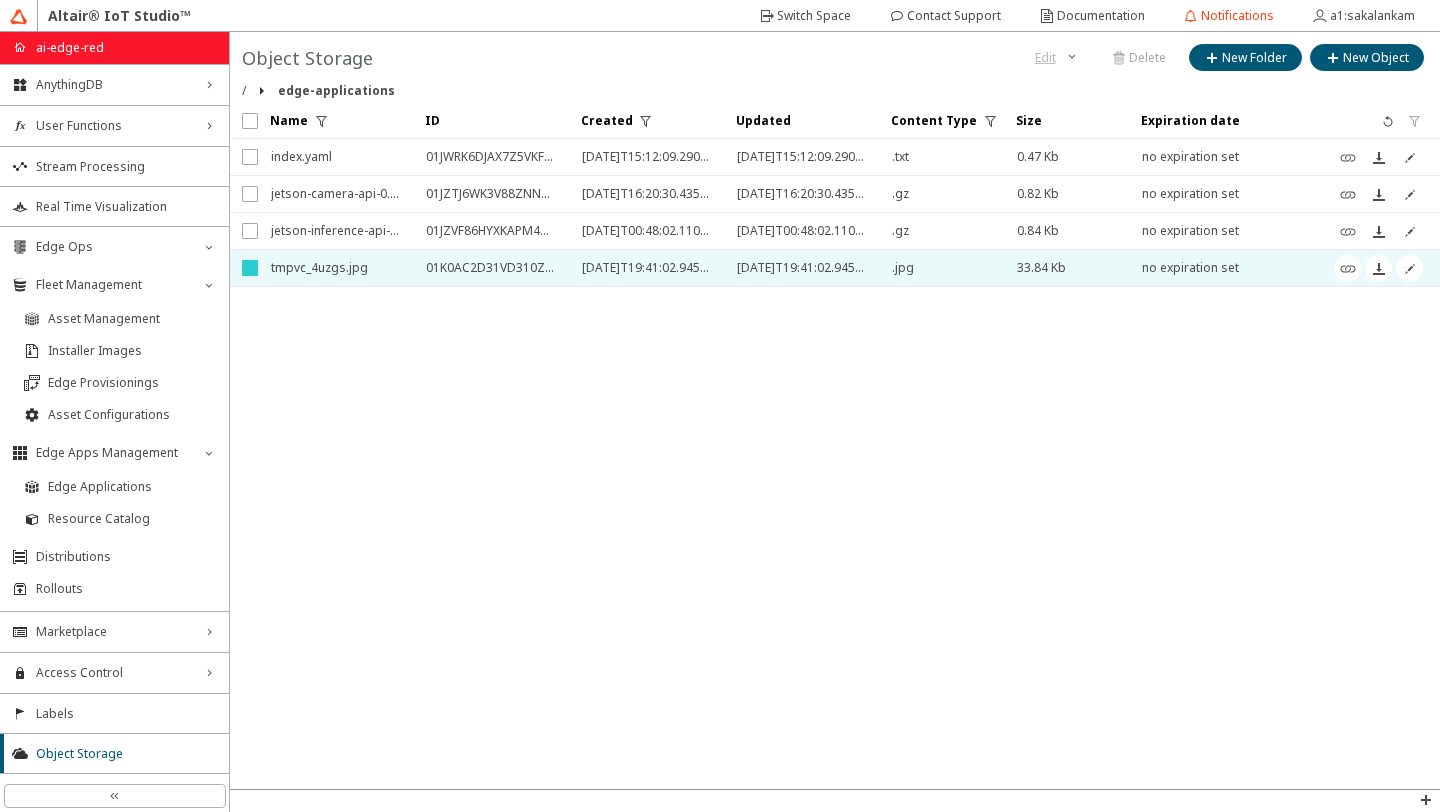 type 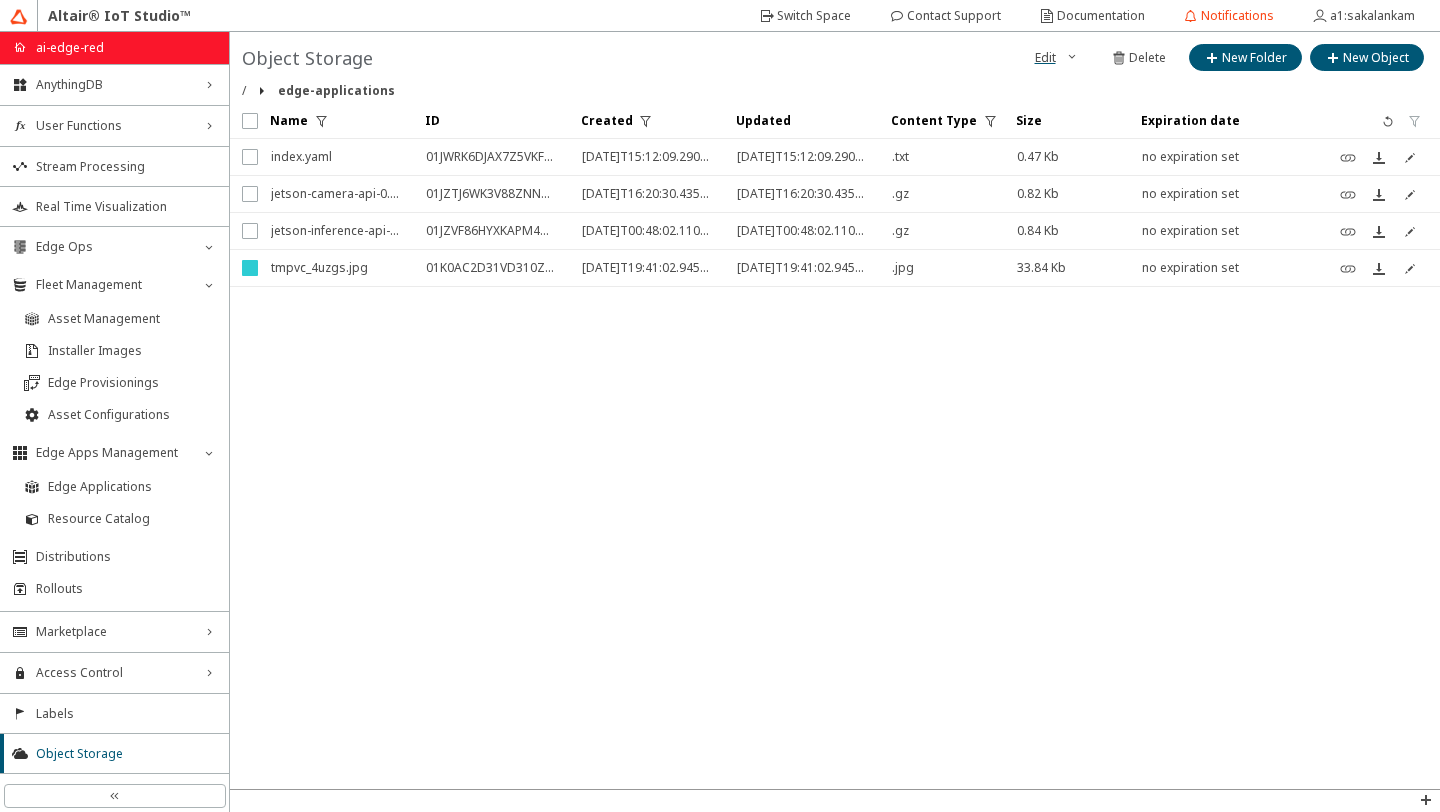 click on "Object Storage
Edit down_chevron" at bounding box center [835, 57] 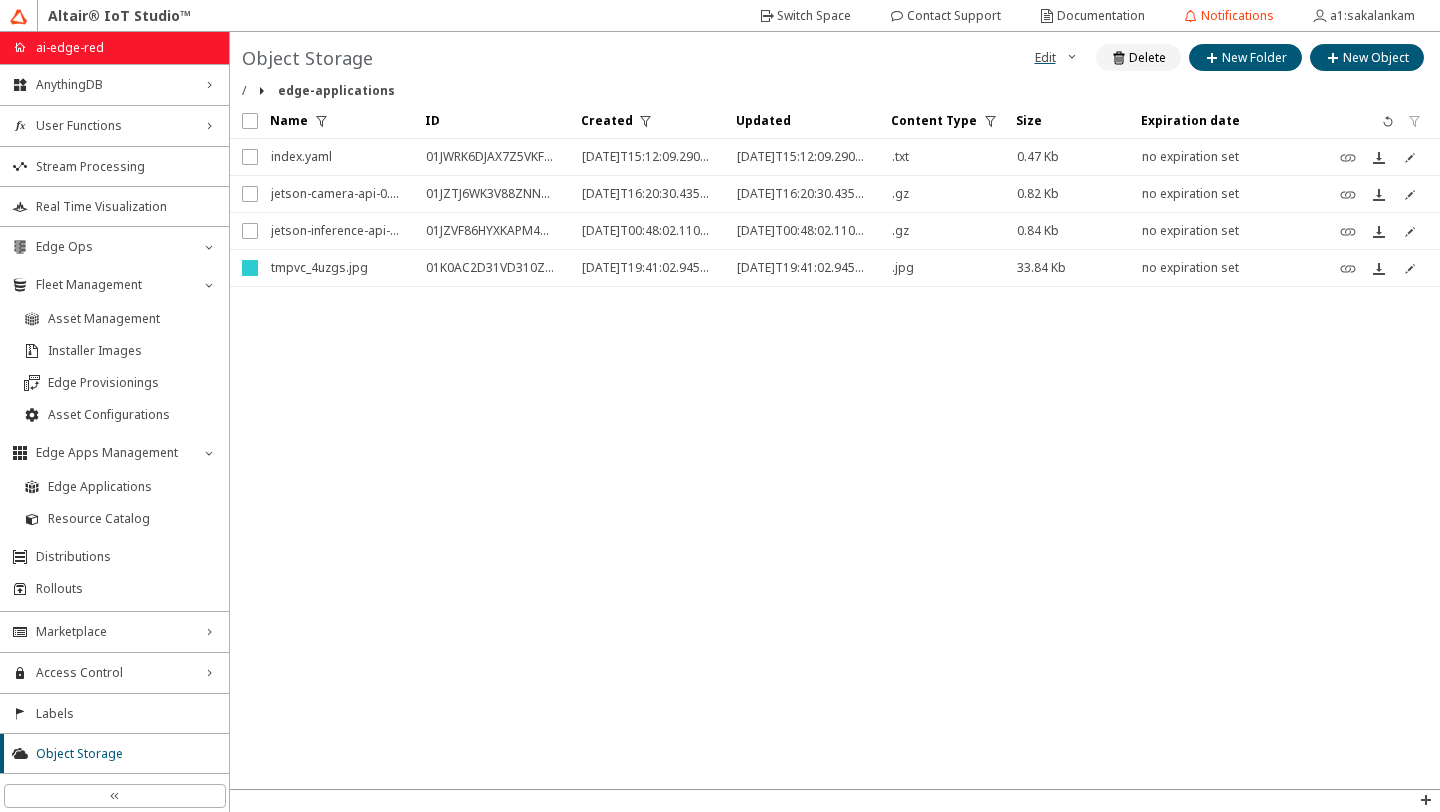 click on "Delete" at bounding box center [1138, 57] 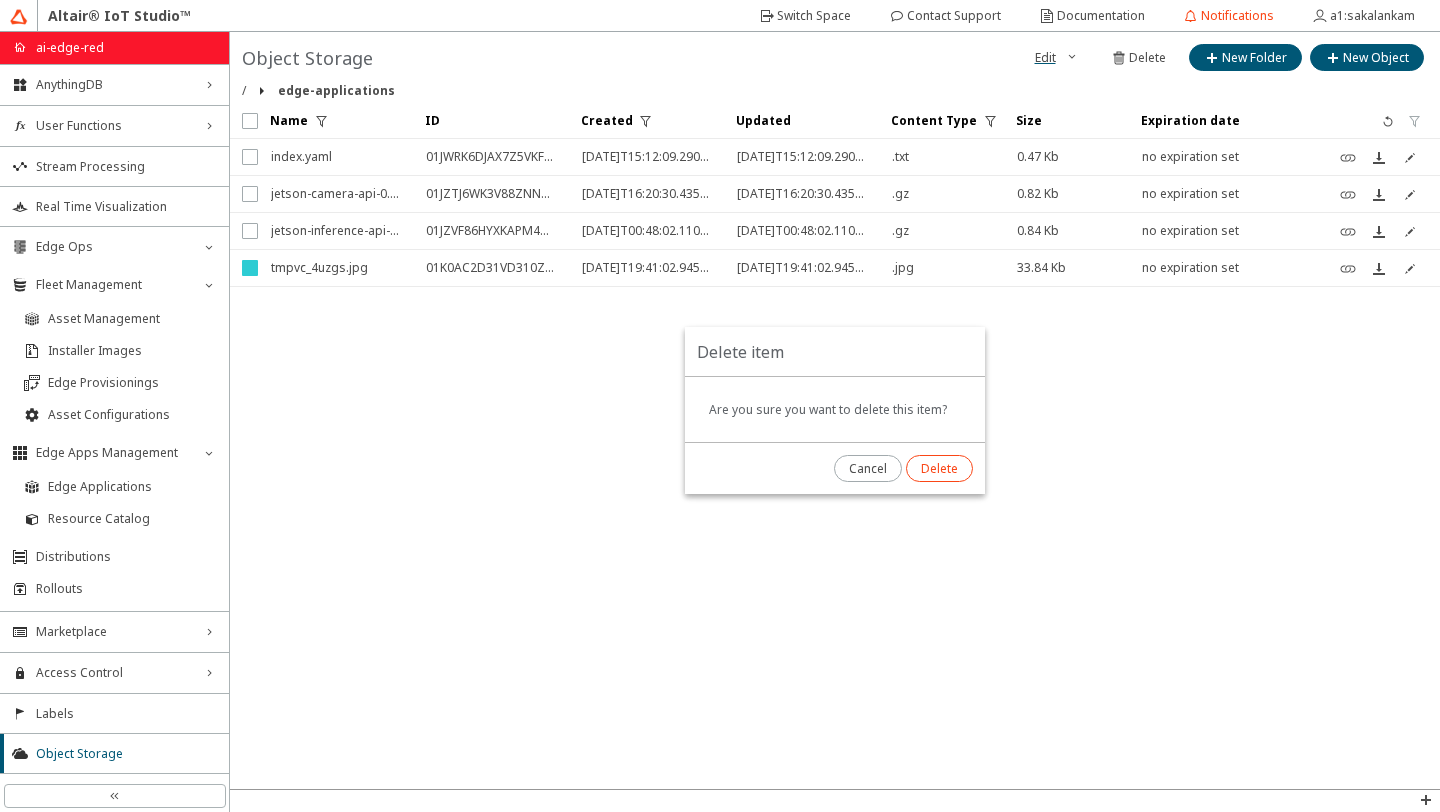 click on "Delete" at bounding box center (0, 0) 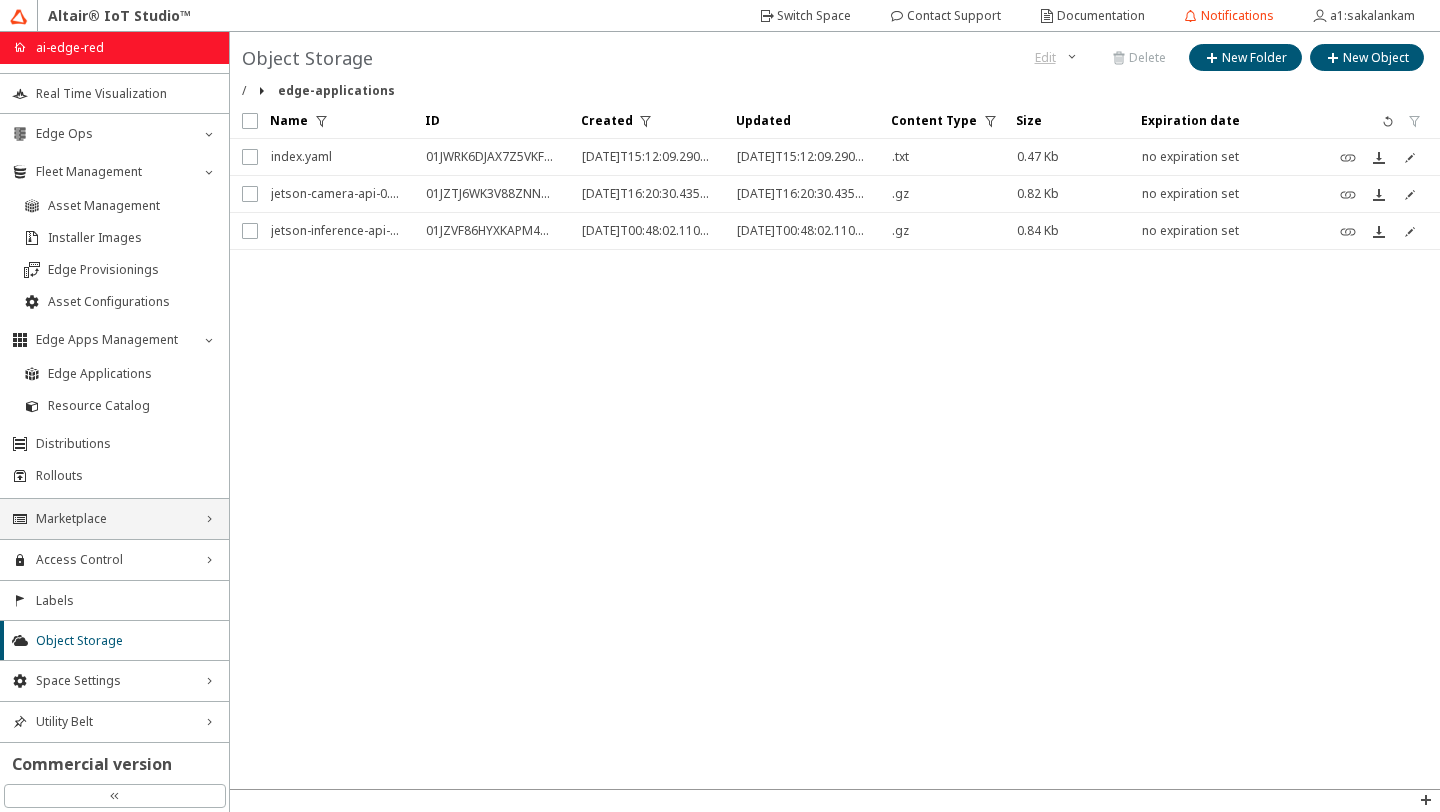 scroll, scrollTop: 0, scrollLeft: 0, axis: both 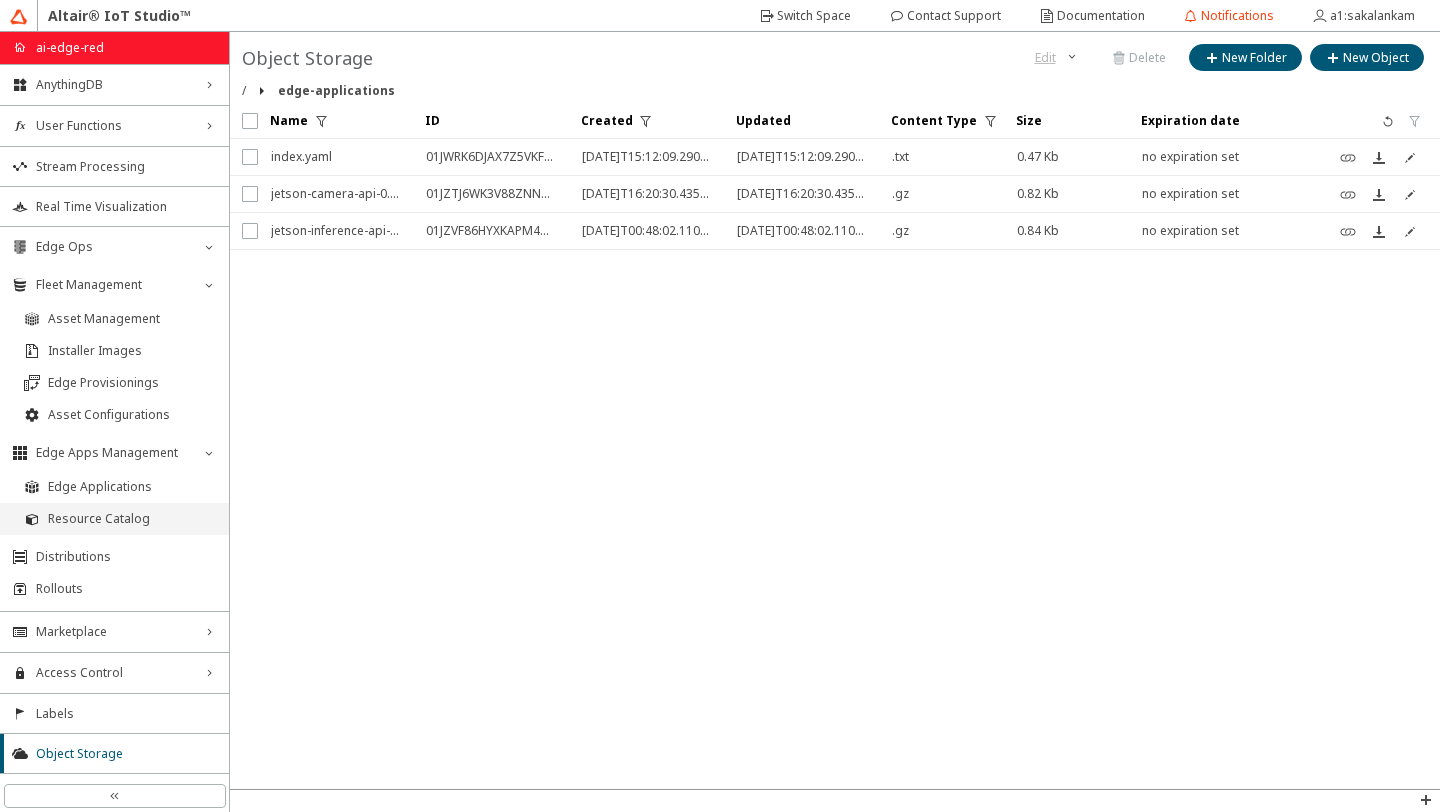 click on "Resource Catalog" at bounding box center (132, 519) 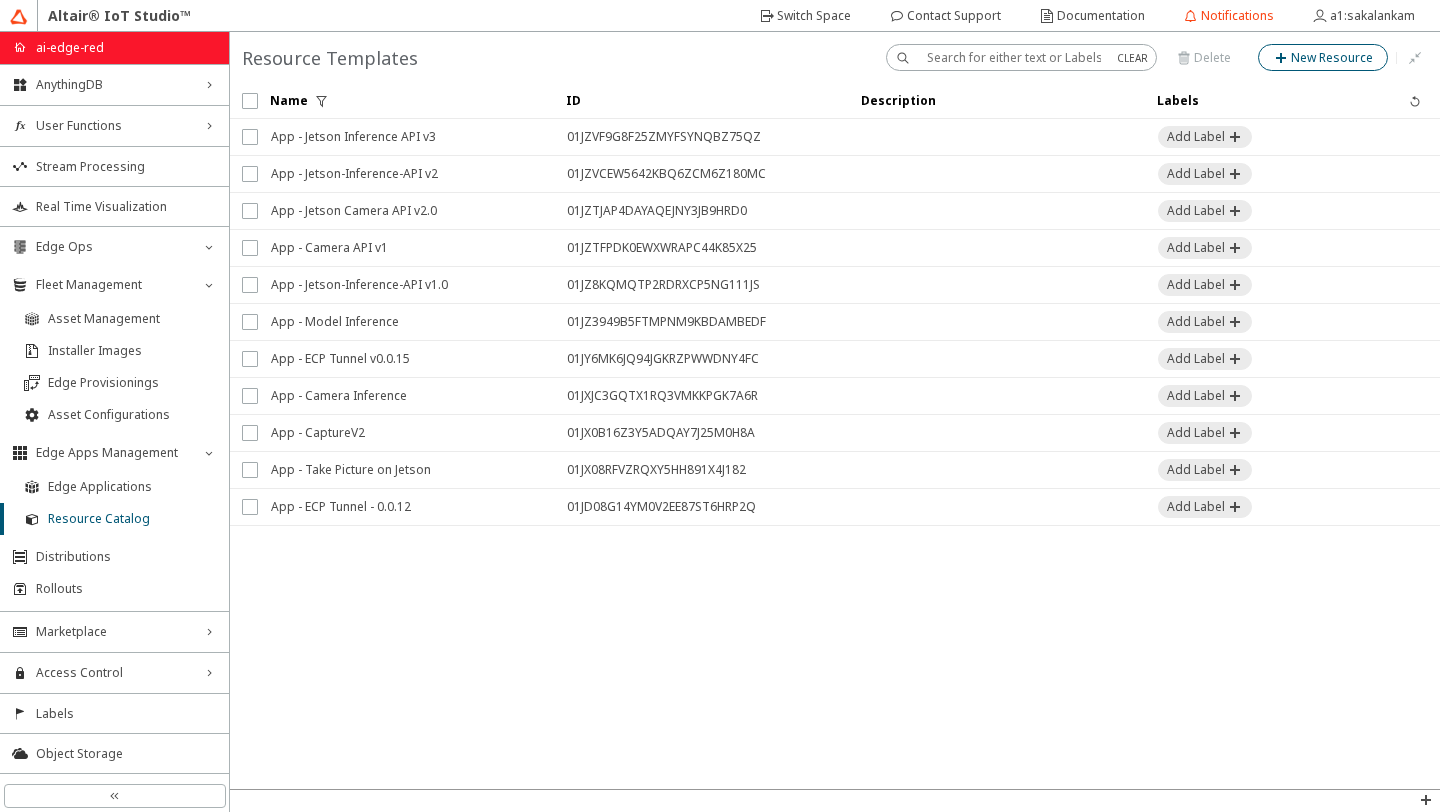 click on "Resource Templates" at bounding box center [835, 57] 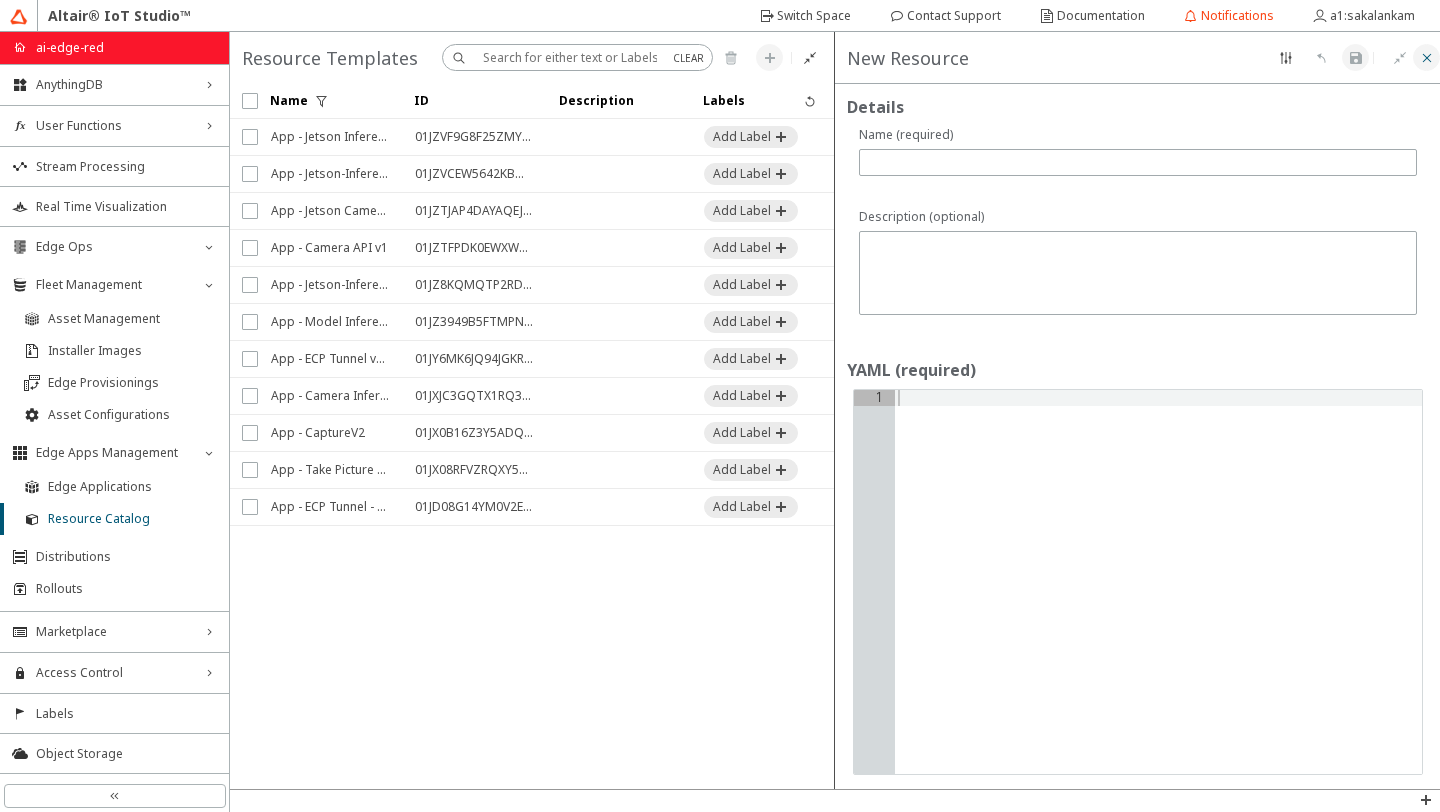 click 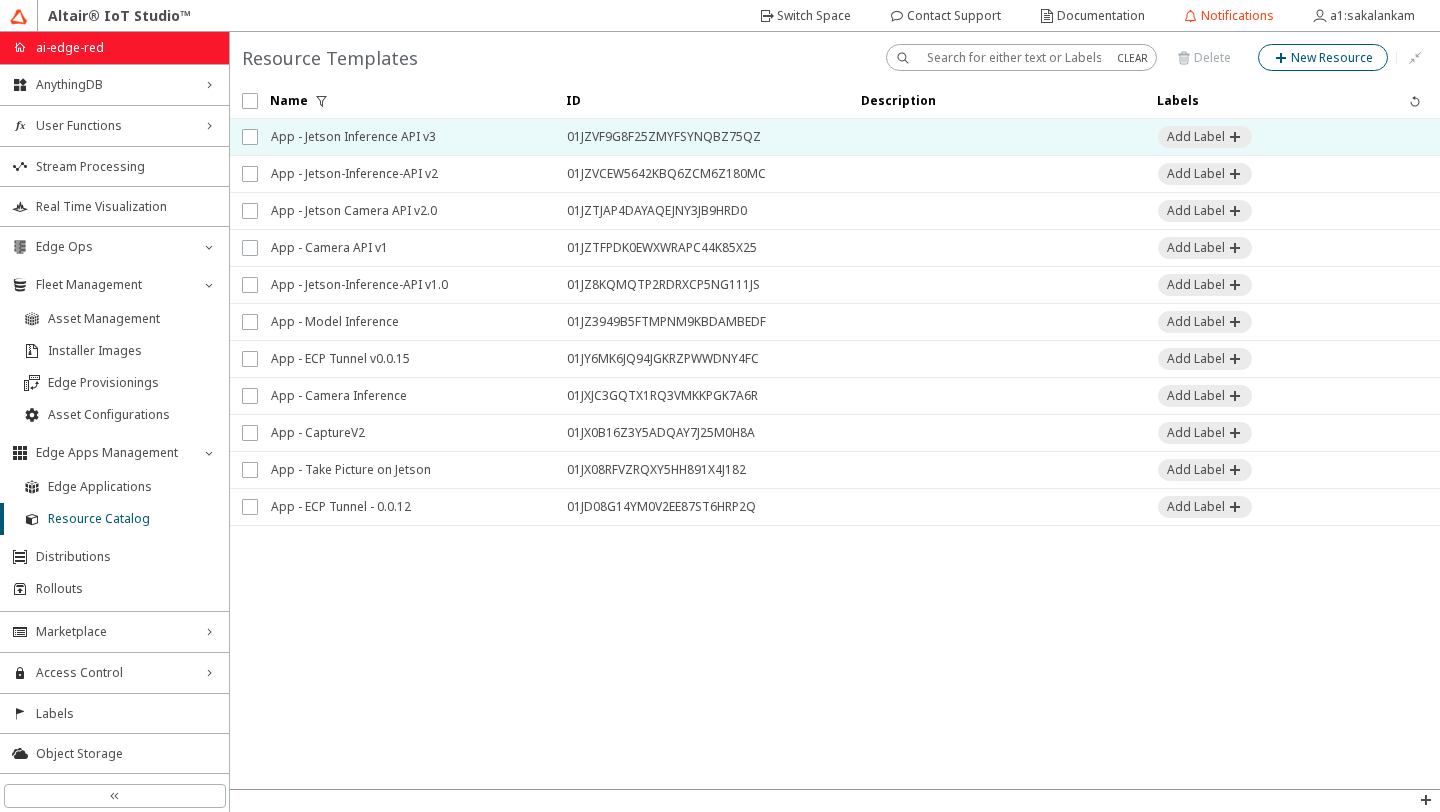 click on "App - Jetson Inference API v3" at bounding box center [406, 137] 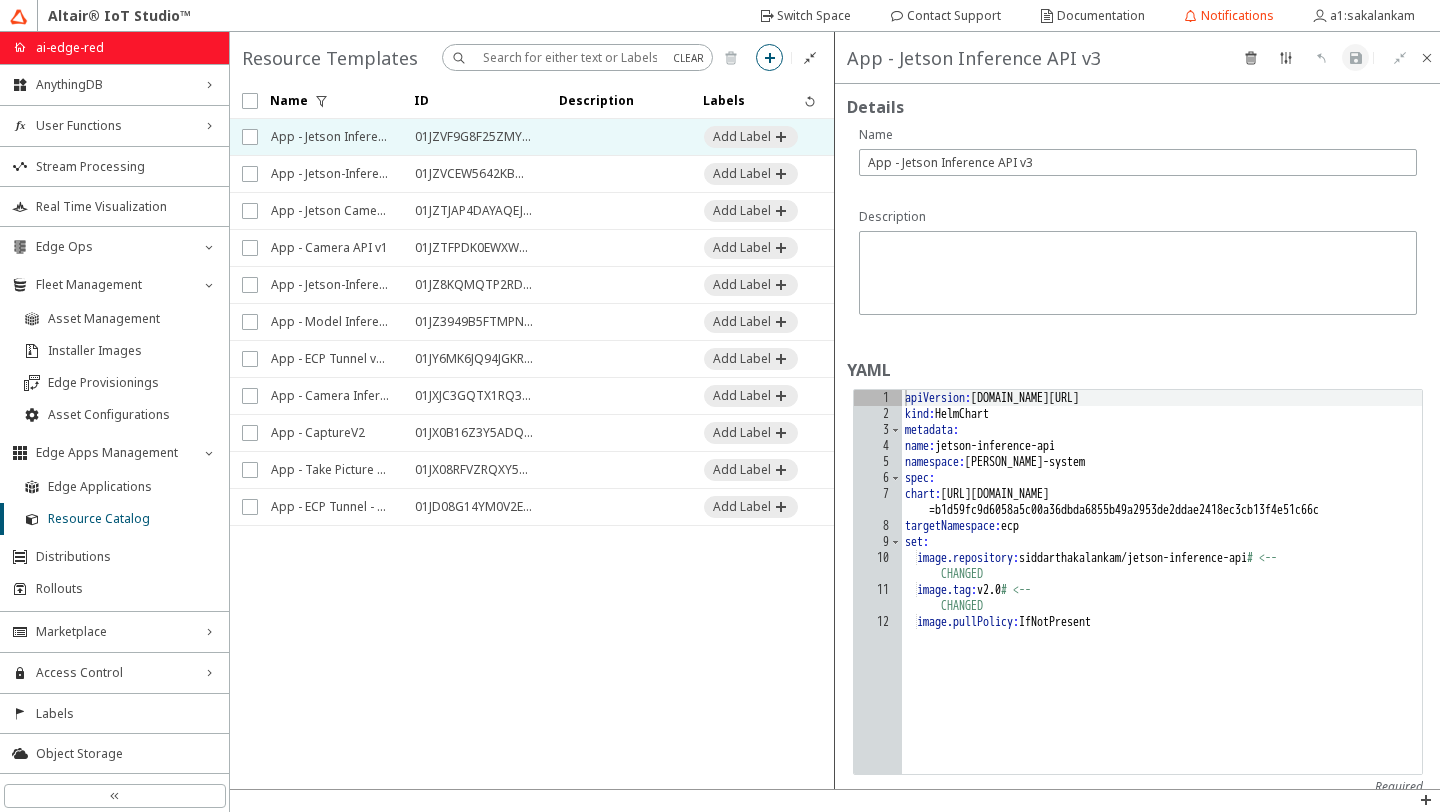 click on "apiVersion :  helm.cattle.io/v1 kind :  HelmChart metadata :   name :  jetson-inference-api   namespace :  kube-system spec :   chart :  https://api.swx.altairone.com/objects-download/?token      =b1d59fc9d6058a5c00a36dbda6855b49a2953de2ddae2418ec3cb13f4e51c66c   targetNamespace :  ecp   set :      image.repository :  siddarthakalankam/jetson-inference-api   # <--         CHANGED      image.tag :  v2.0                                             # <--         CHANGED      image.pullPolicy :  IfNotPresent" at bounding box center [1161, 598] 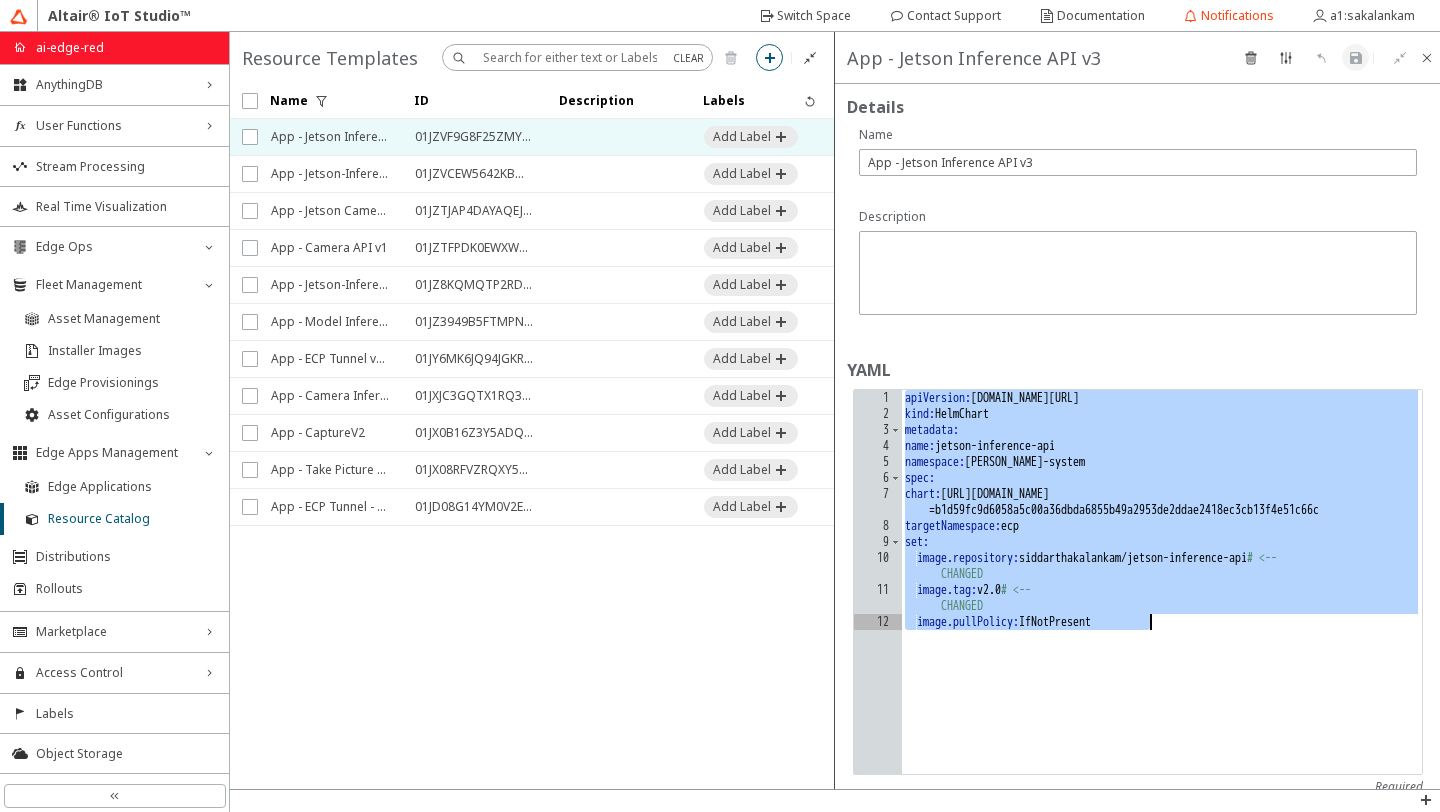 scroll, scrollTop: 27, scrollLeft: 0, axis: vertical 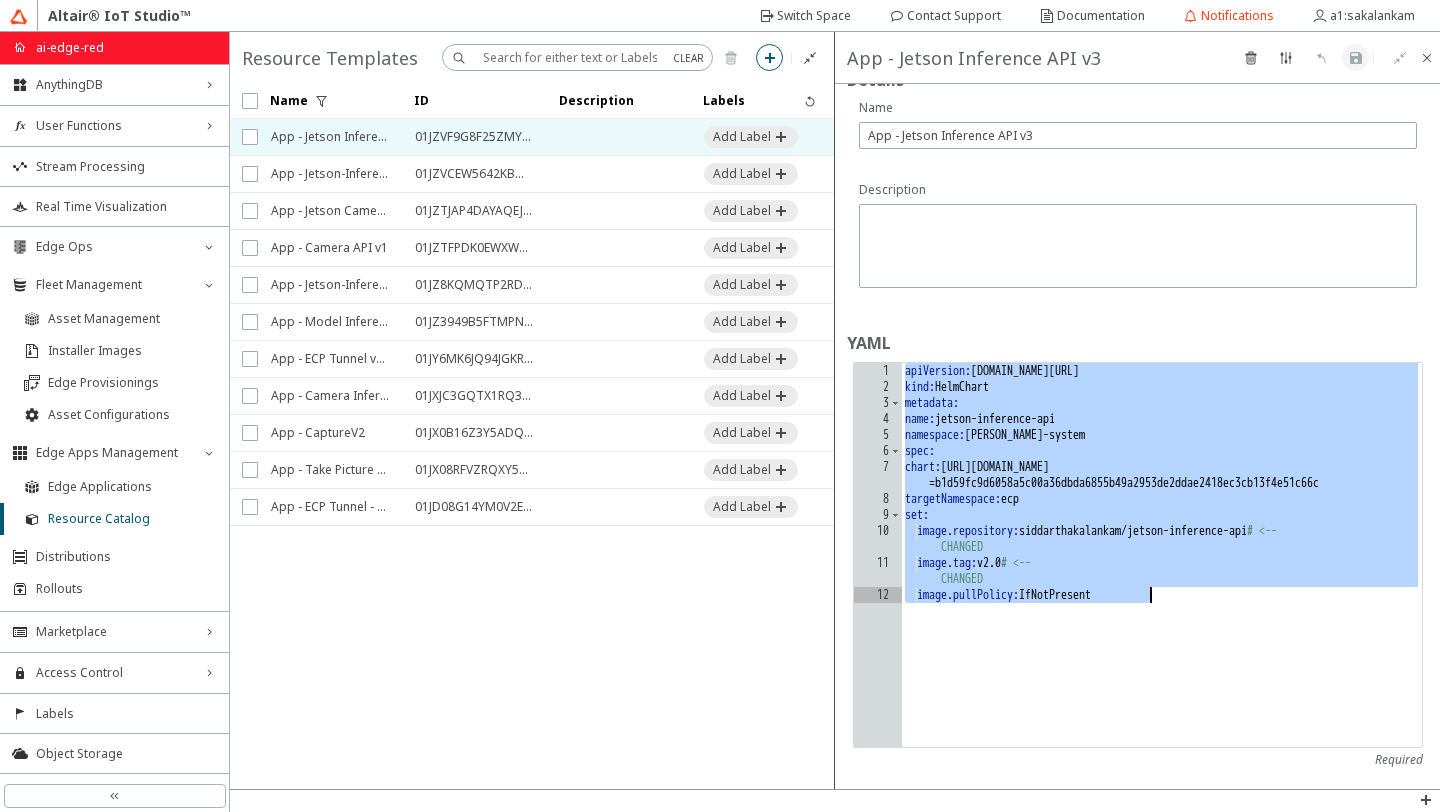 click on "apiVersion :  helm.cattle.io/v1 kind :  HelmChart metadata :   name :  jetson-inference-api   namespace :  kube-system spec :   chart :  https://api.swx.altairone.com/objects-download/?token      =b1d59fc9d6058a5c00a36dbda6855b49a2953de2ddae2418ec3cb13f4e51c66c   targetNamespace :  ecp   set :      image.repository :  siddarthakalankam/jetson-inference-api   # <--         CHANGED      image.tag :  v2.0                                             # <--         CHANGED      image.pullPolicy :  IfNotPresent" at bounding box center (1161, 571) 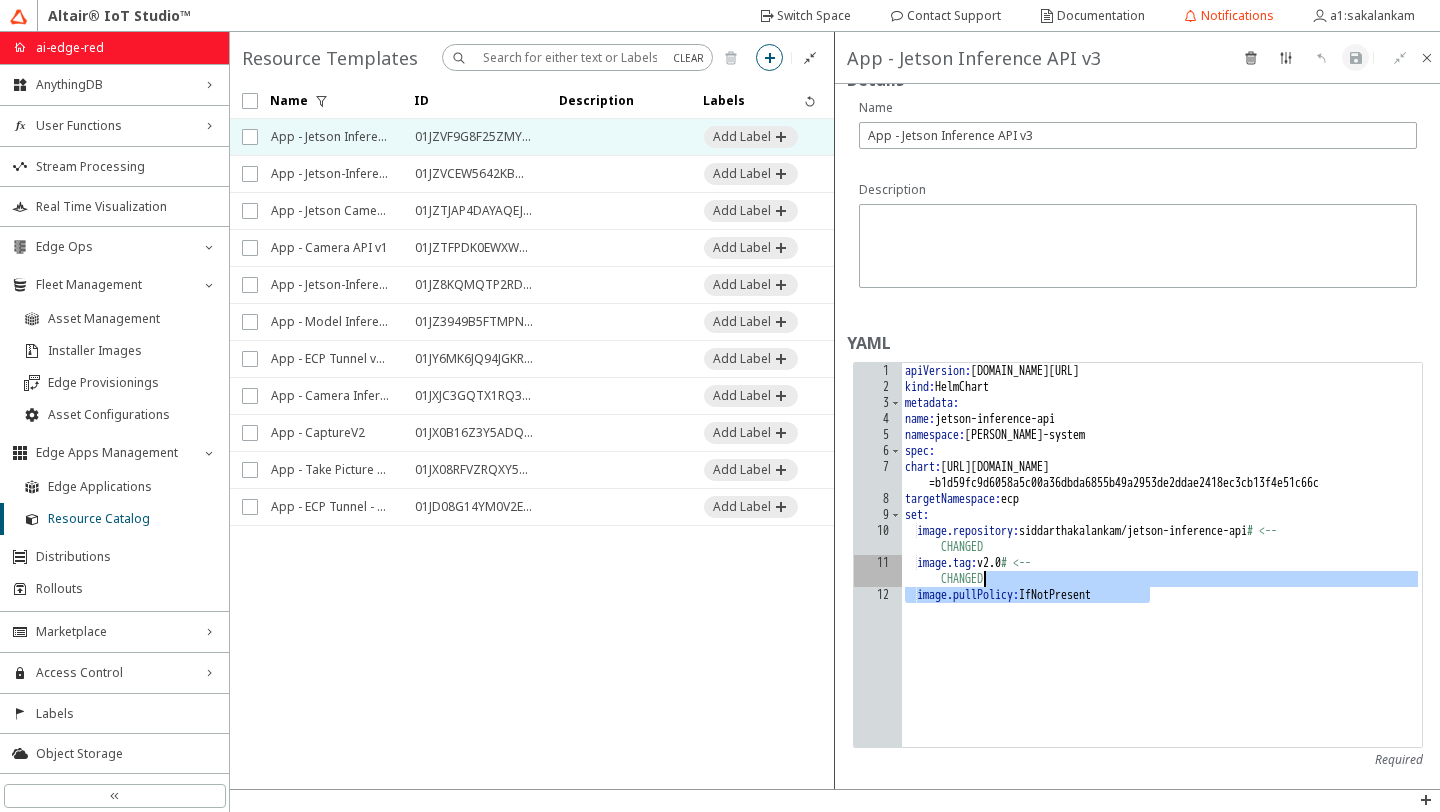 drag, startPoint x: 1161, startPoint y: 612, endPoint x: 1023, endPoint y: 661, distance: 146.44112 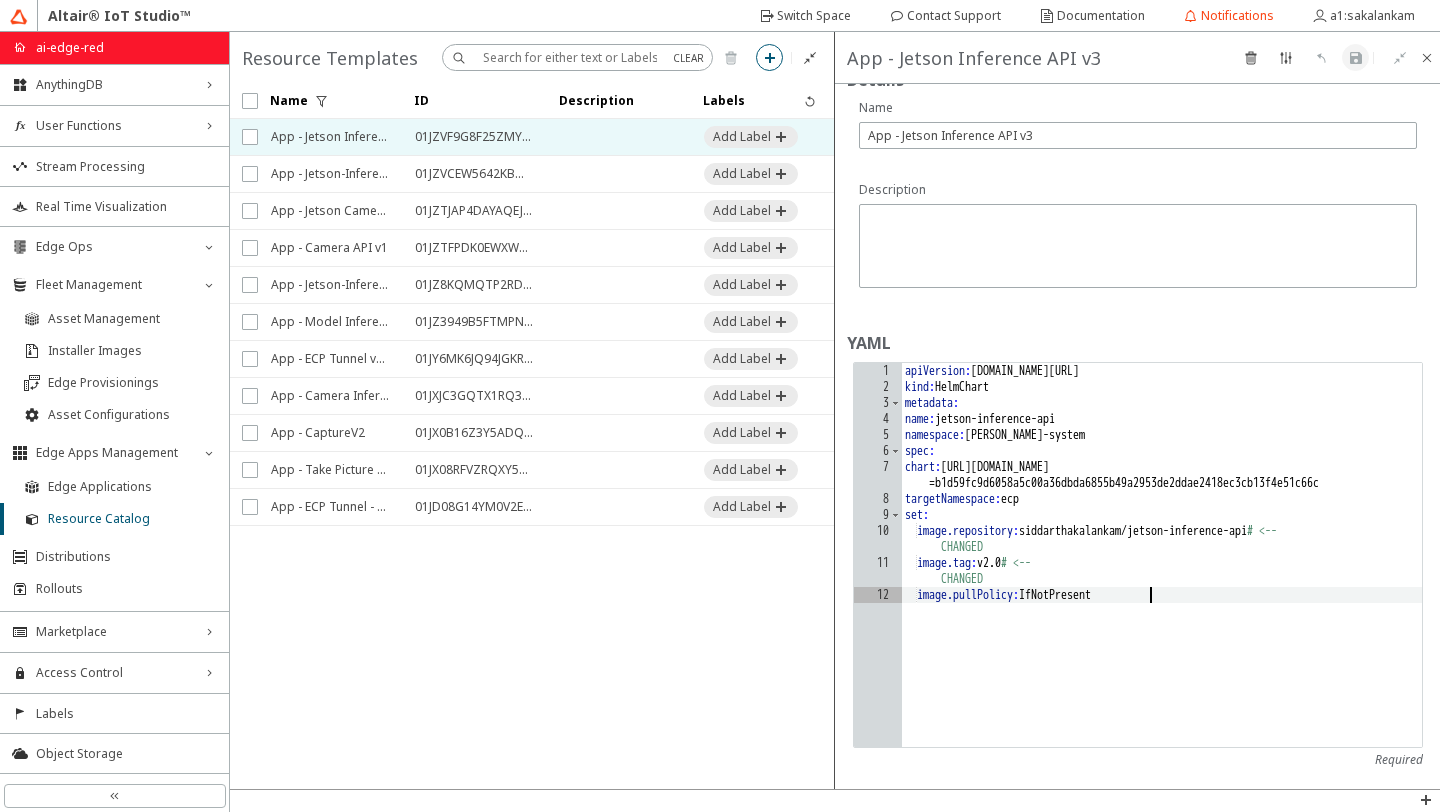 click on "apiVersion :  helm.cattle.io/v1 kind :  HelmChart metadata :   name :  jetson-inference-api   namespace :  kube-system spec :   chart :  https://api.swx.altairone.com/objects-download/?token      =b1d59fc9d6058a5c00a36dbda6855b49a2953de2ddae2418ec3cb13f4e51c66c   targetNamespace :  ecp   set :      image.repository :  siddarthakalankam/jetson-inference-api   # <--         CHANGED      image.tag :  v2.0                                             # <--         CHANGED      image.pullPolicy :  IfNotPresent" at bounding box center (1161, 571) 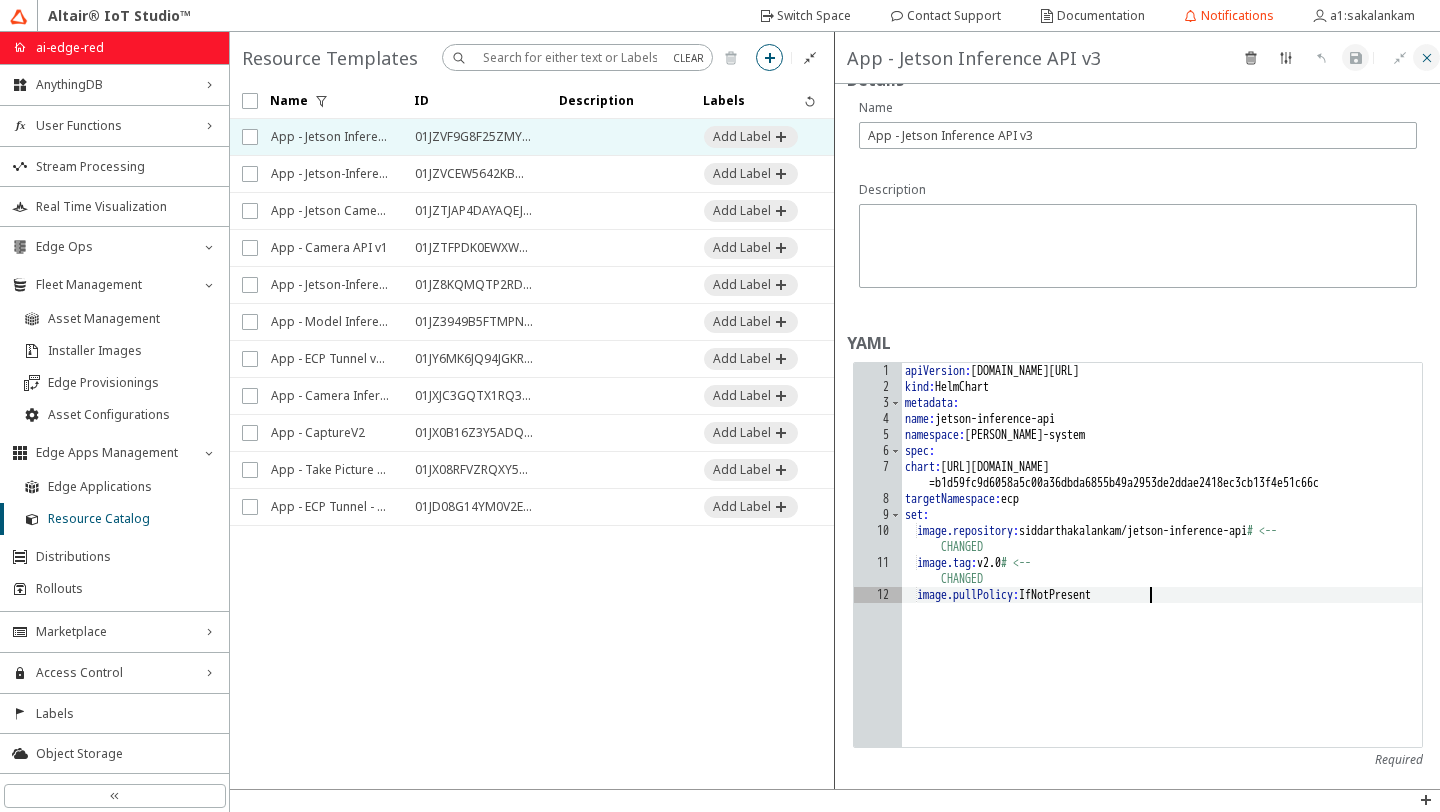 click 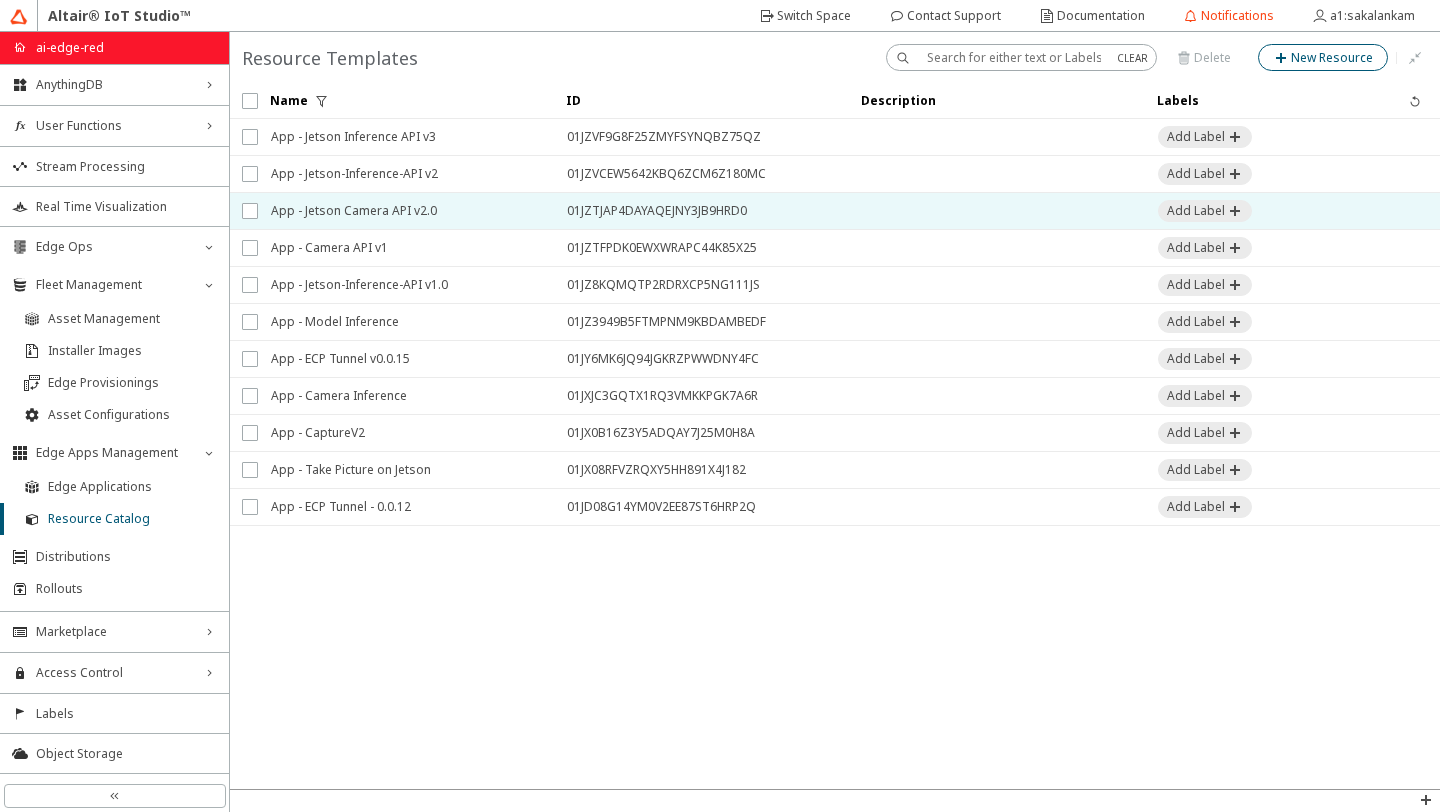 click on "App - Jetson Camera API v2.0" at bounding box center [406, 211] 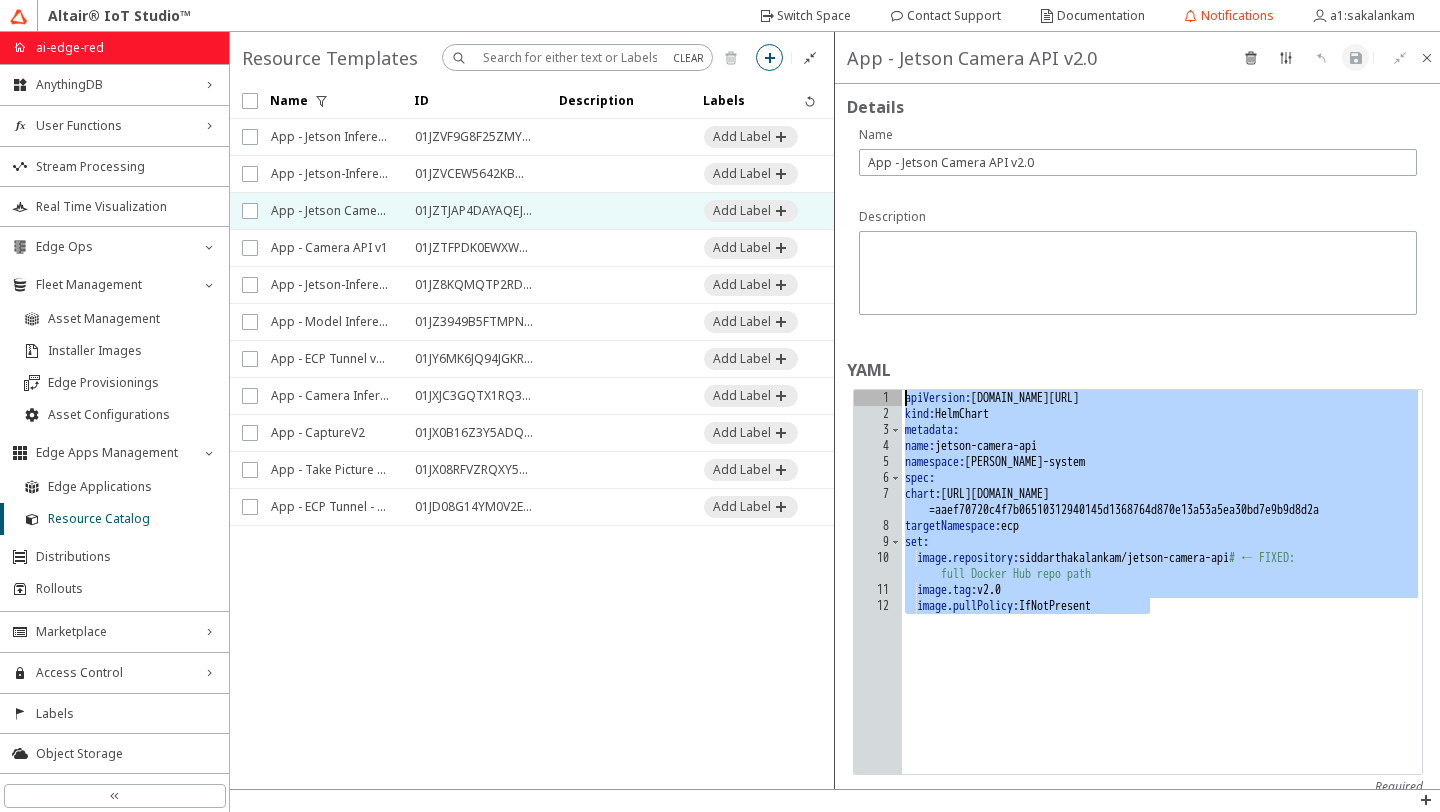 drag, startPoint x: 1162, startPoint y: 603, endPoint x: 850, endPoint y: 335, distance: 411.30038 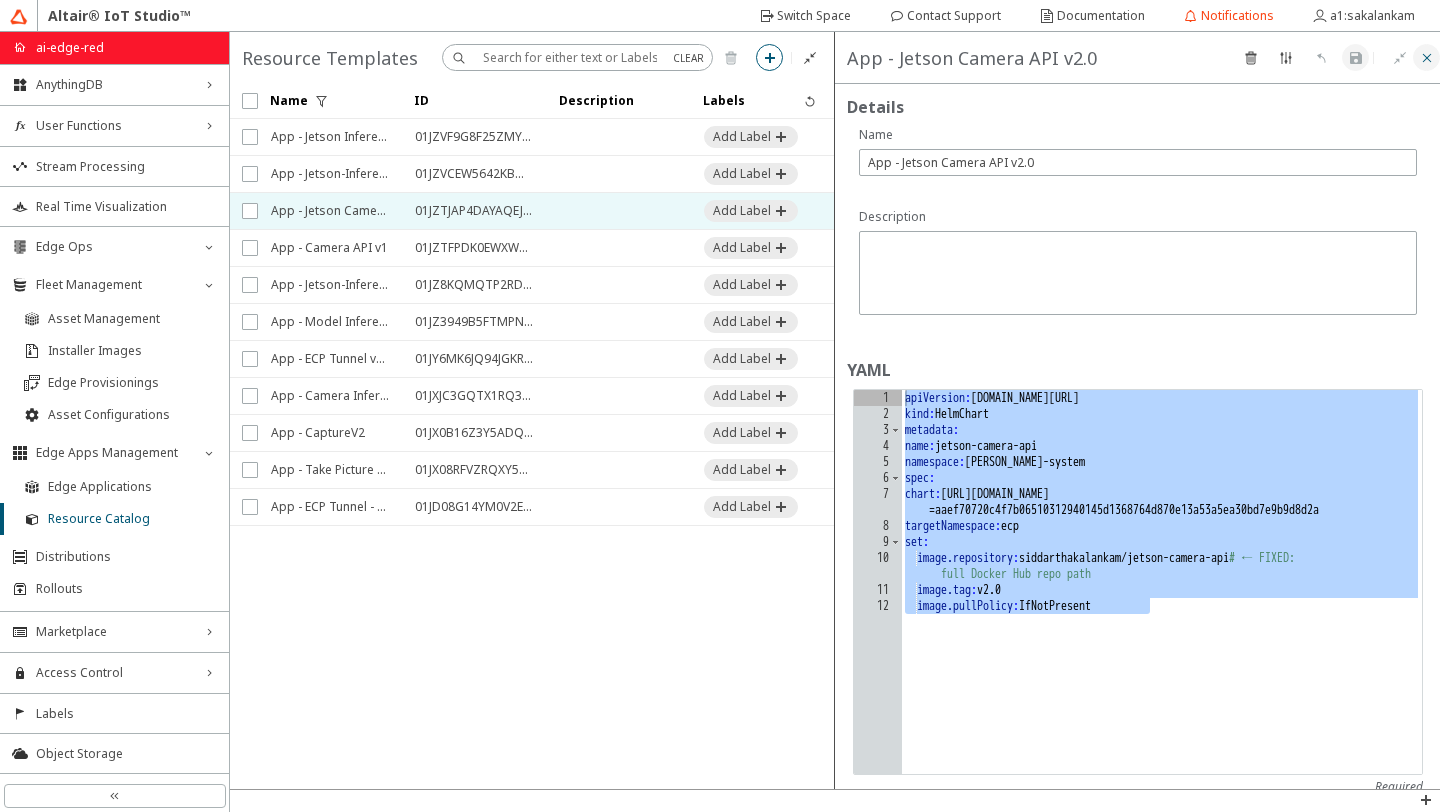 click 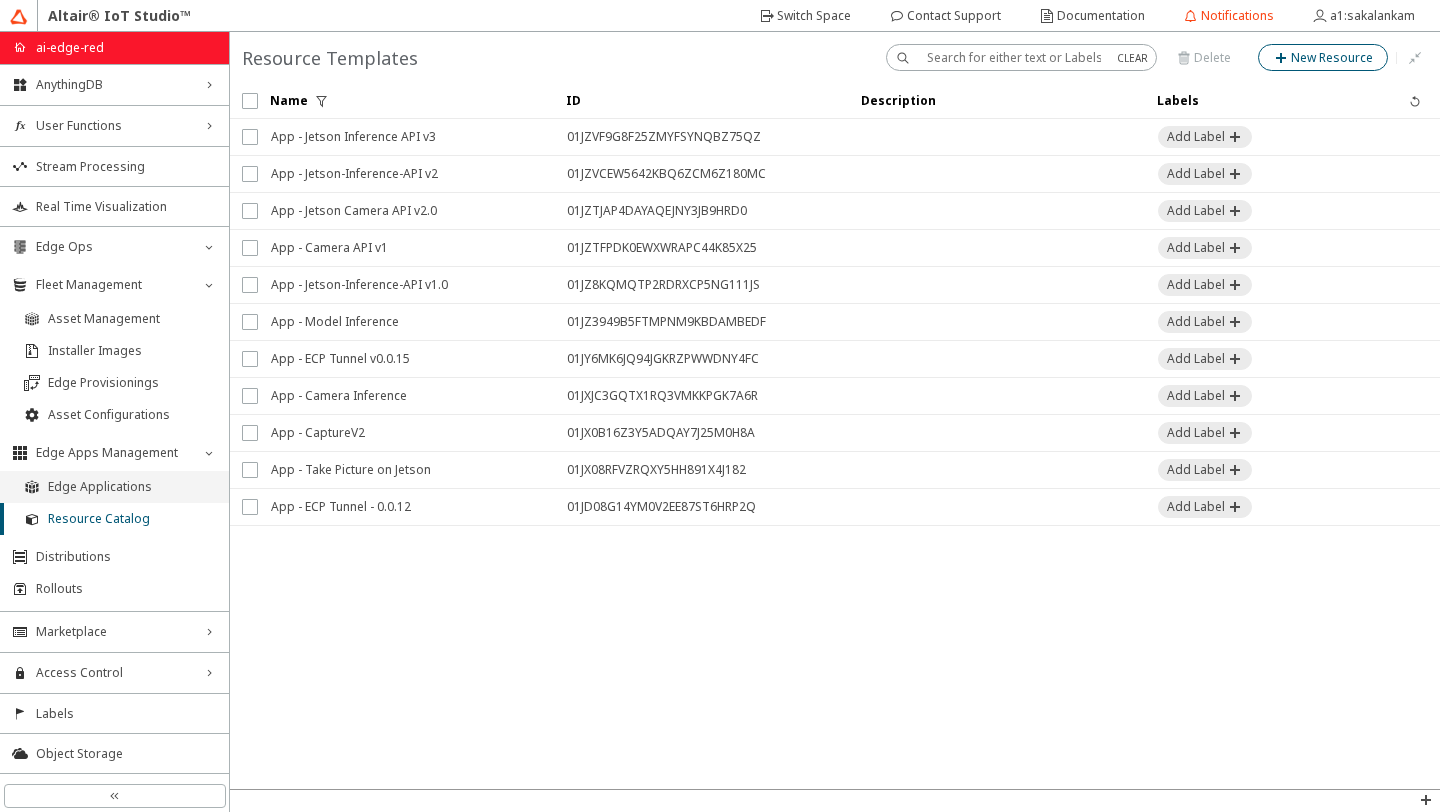 click on "Edge Applications" at bounding box center (114, 487) 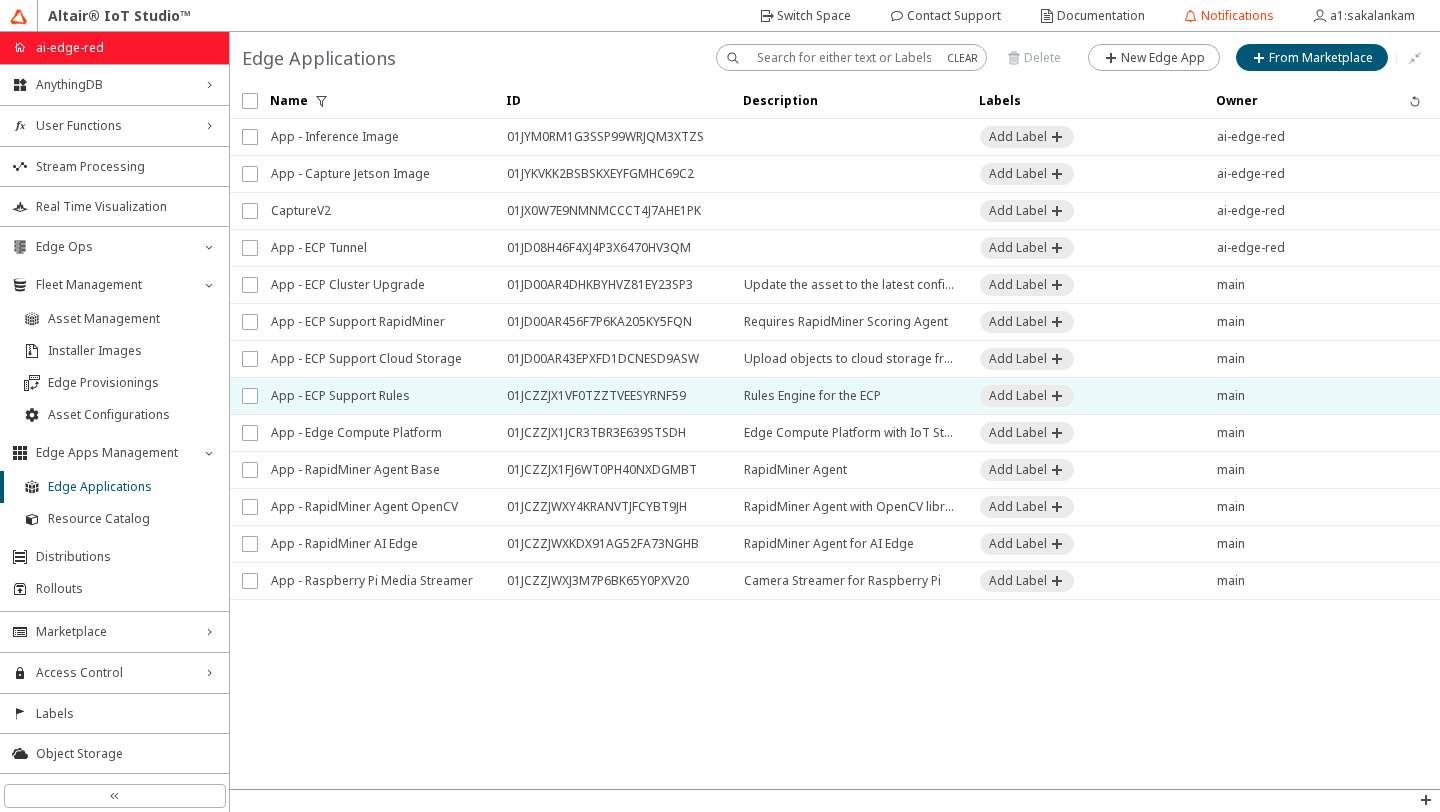 type 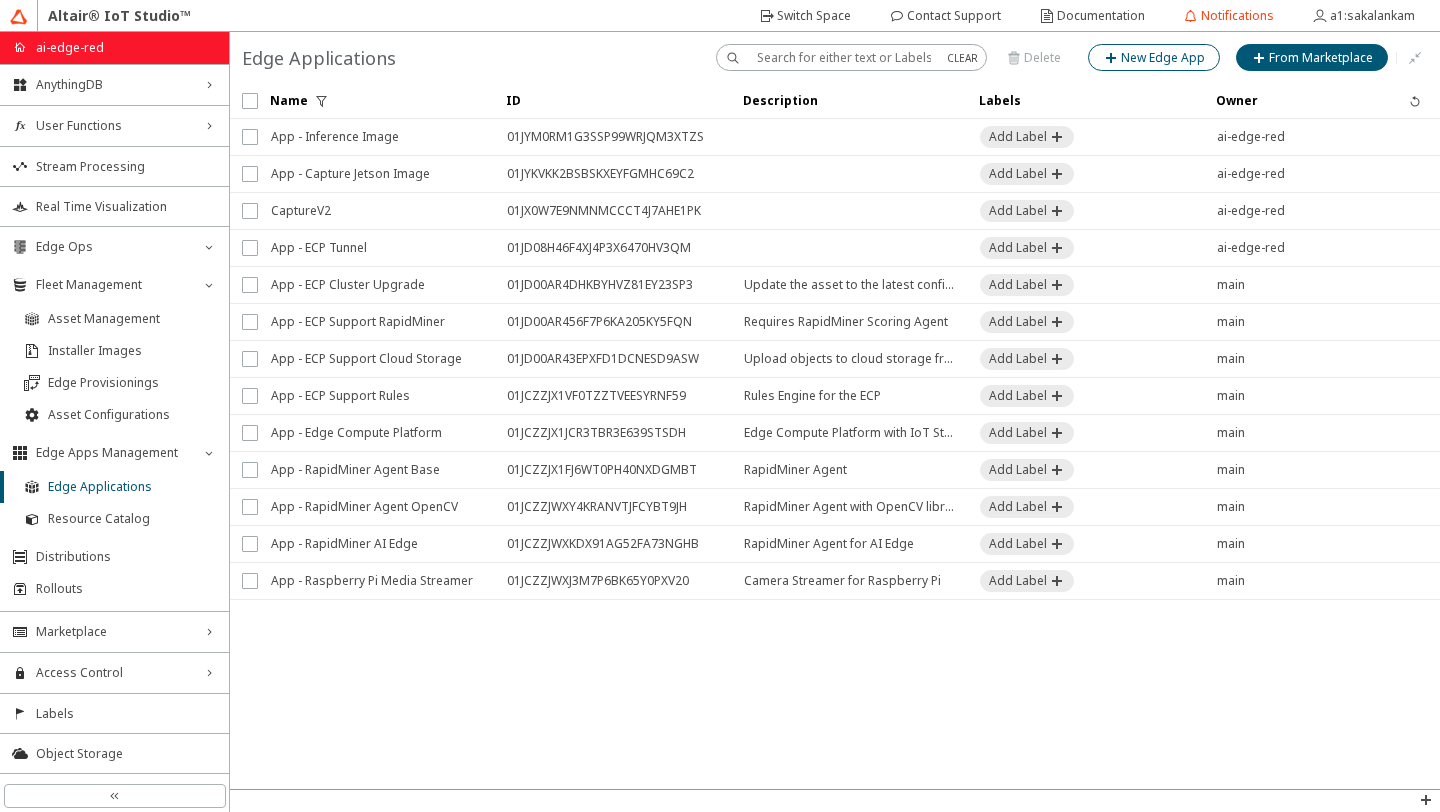 click on "New Edge App" 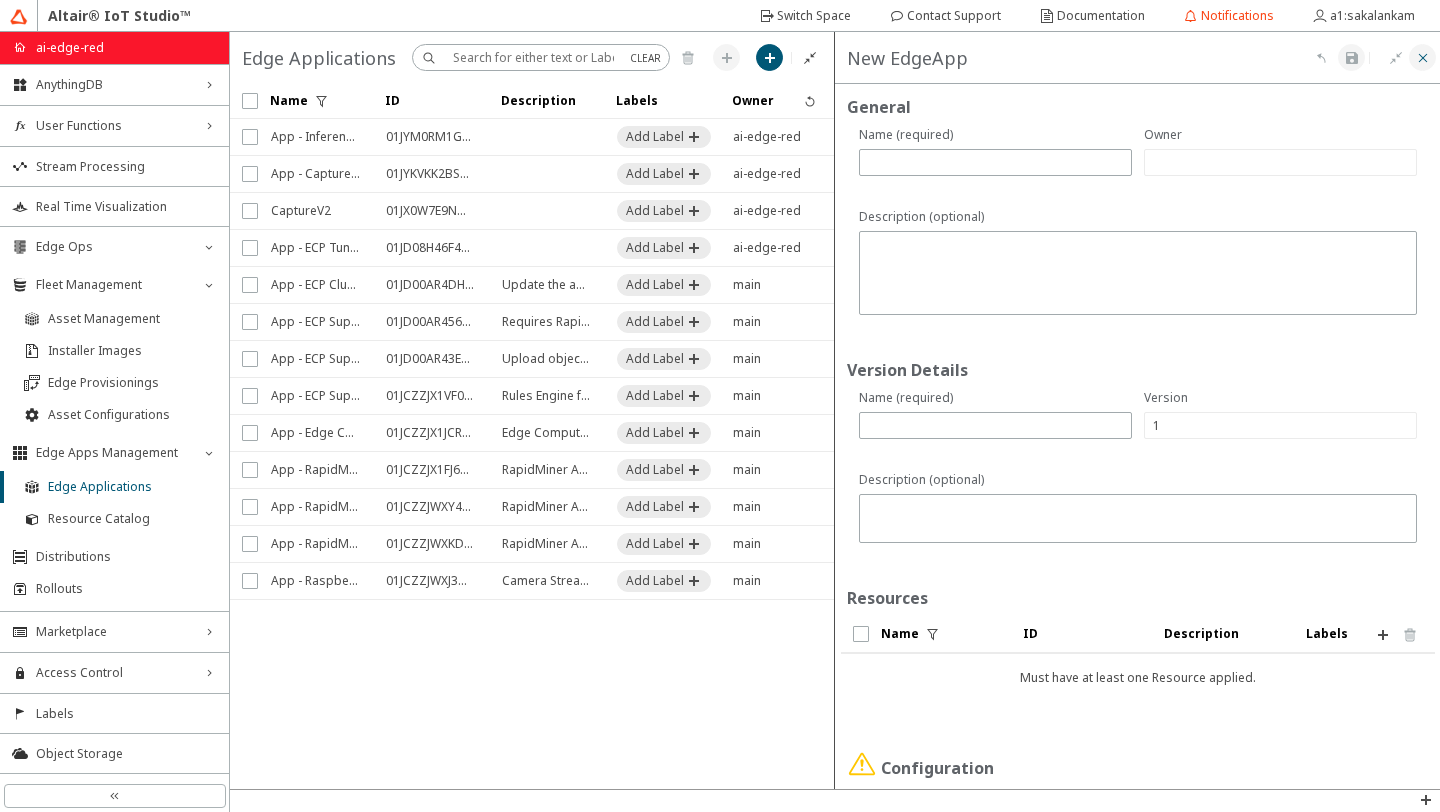 click 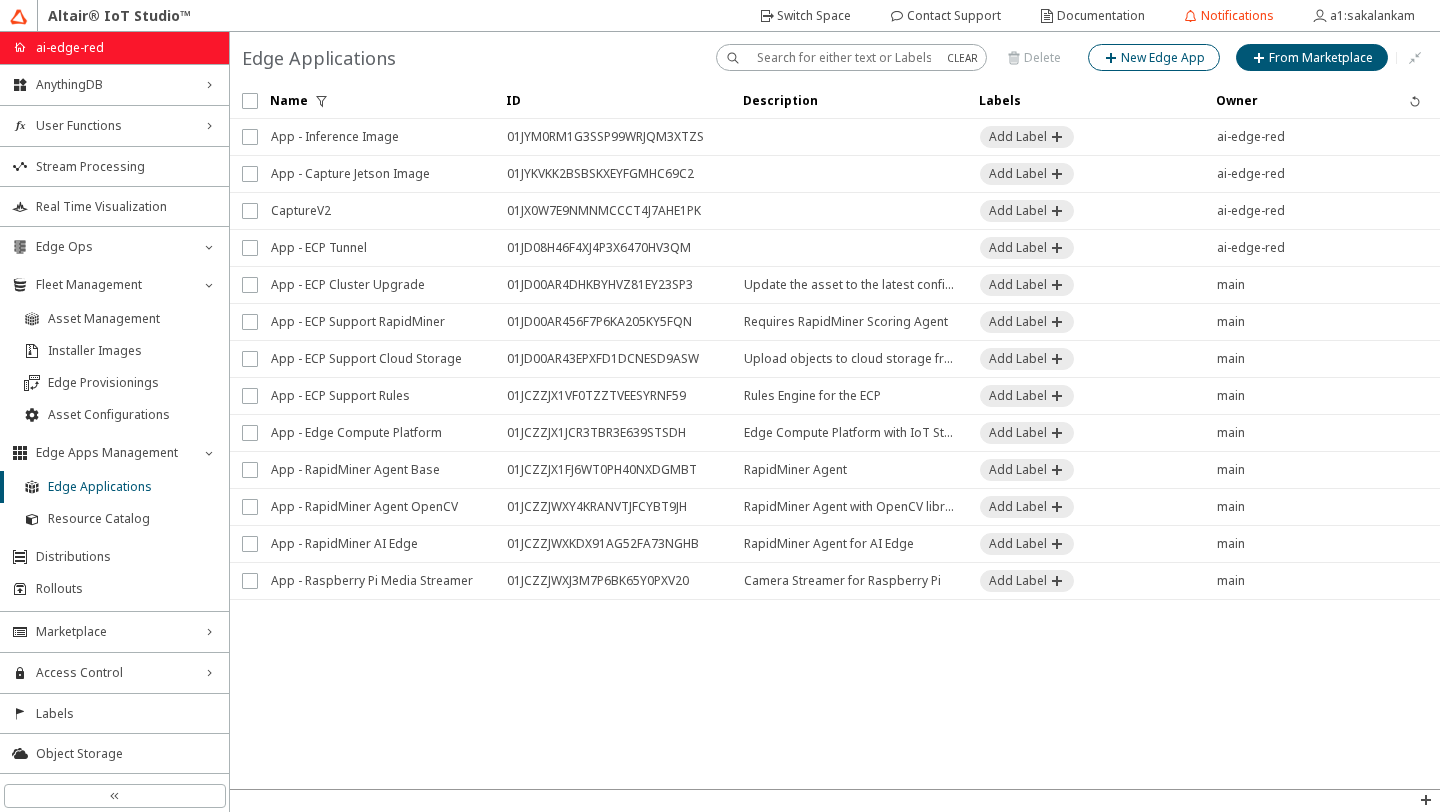 click on "New Edge App" at bounding box center [1154, 57] 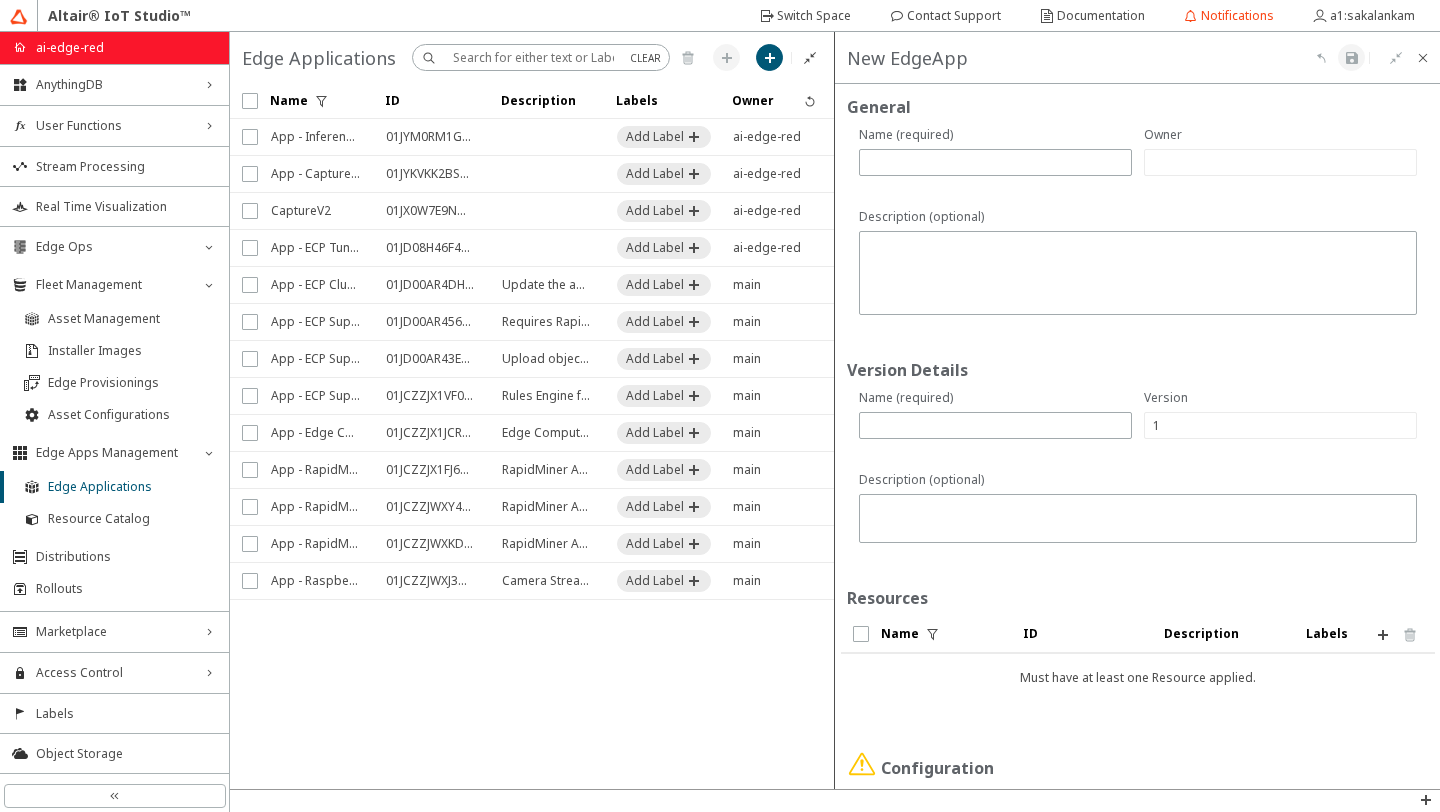 scroll, scrollTop: 85, scrollLeft: 0, axis: vertical 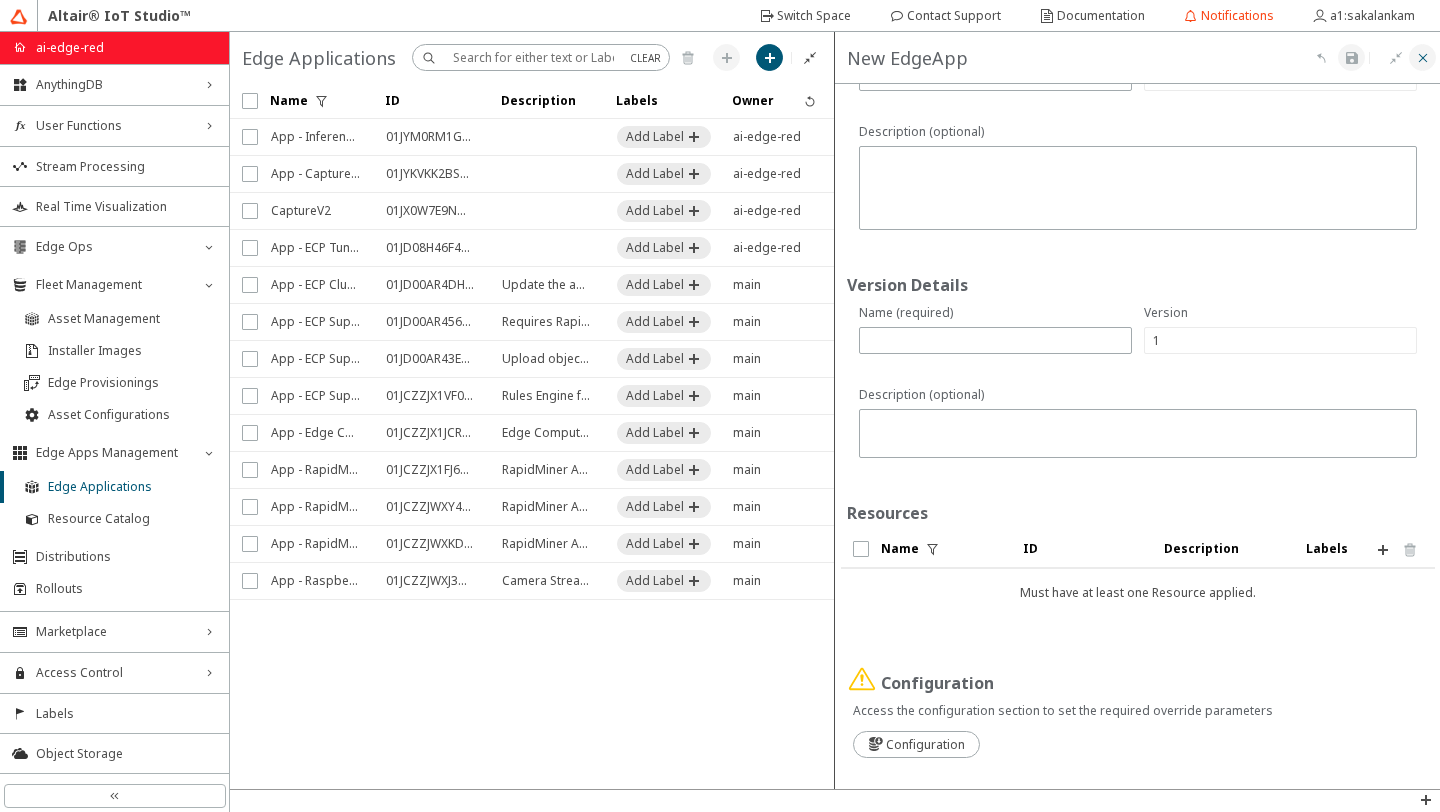 click 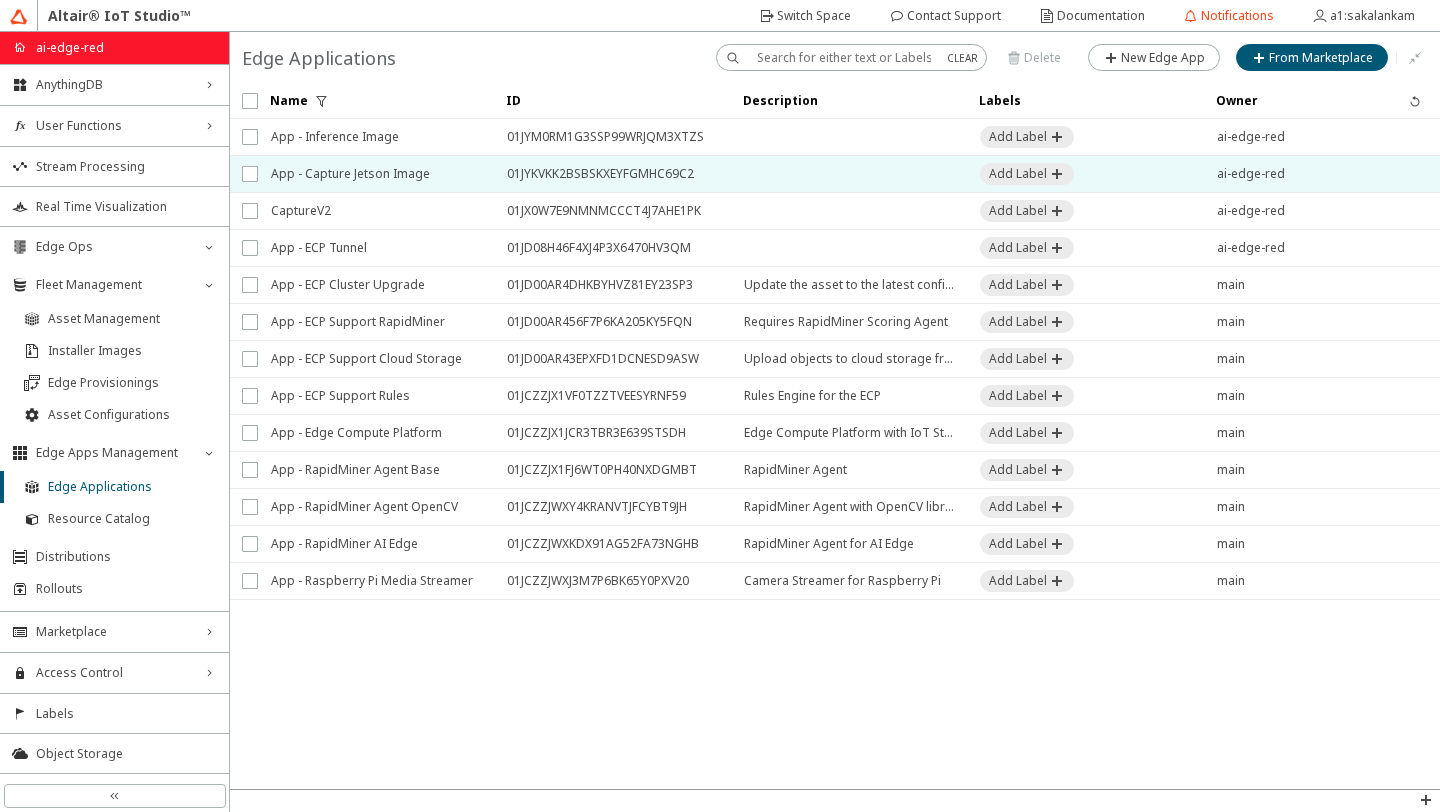 click on "App - Capture Jetson Image" at bounding box center [376, 174] 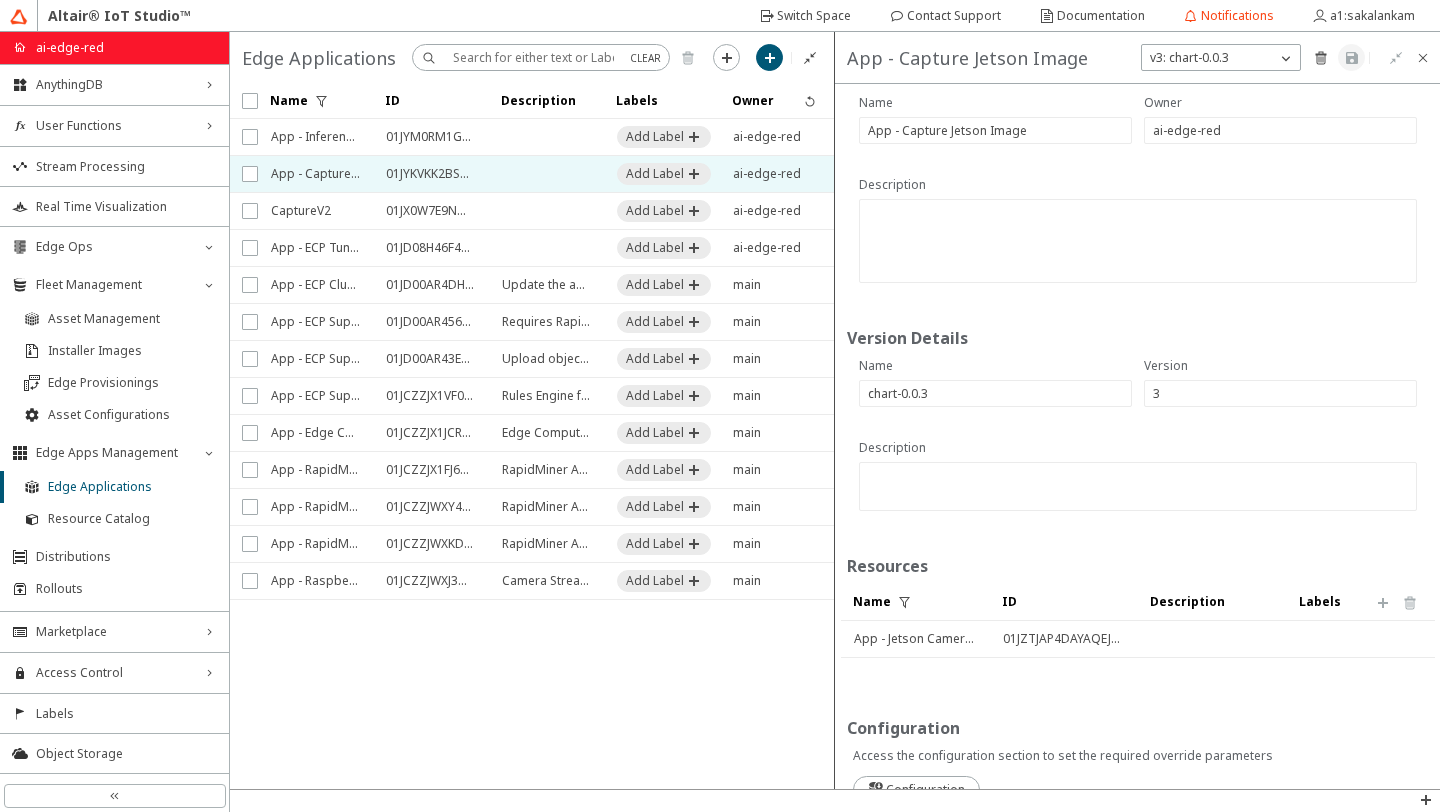scroll, scrollTop: 31, scrollLeft: 0, axis: vertical 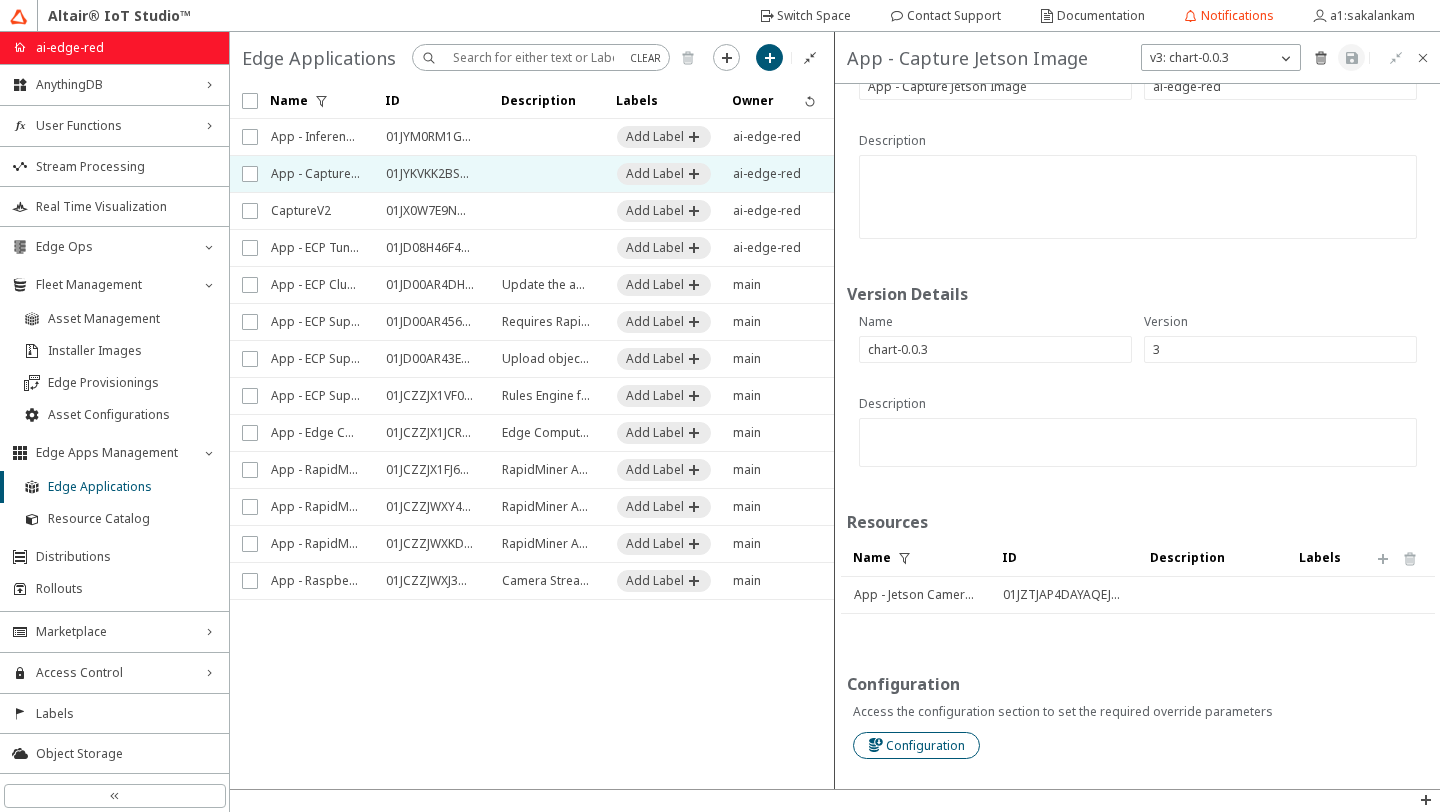 click on "Configuration" 